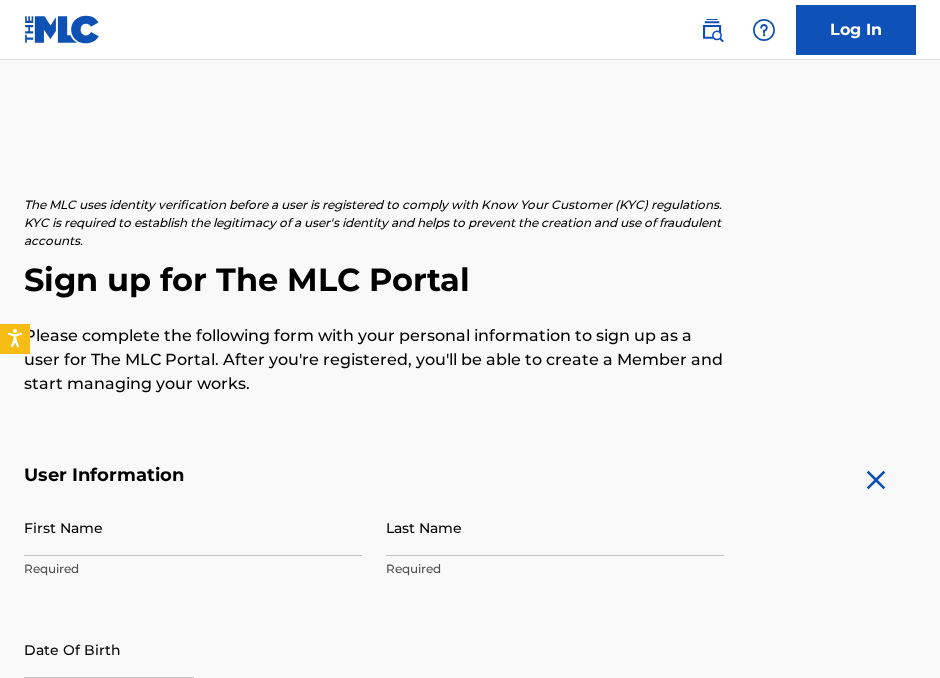 scroll, scrollTop: 0, scrollLeft: 0, axis: both 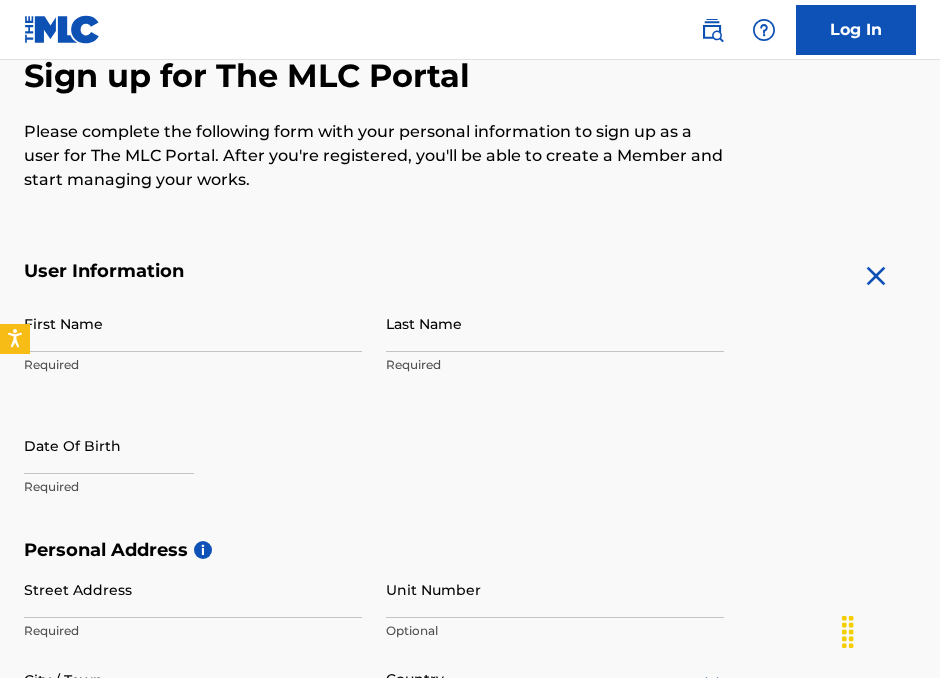 click on "First Name" at bounding box center [193, 323] 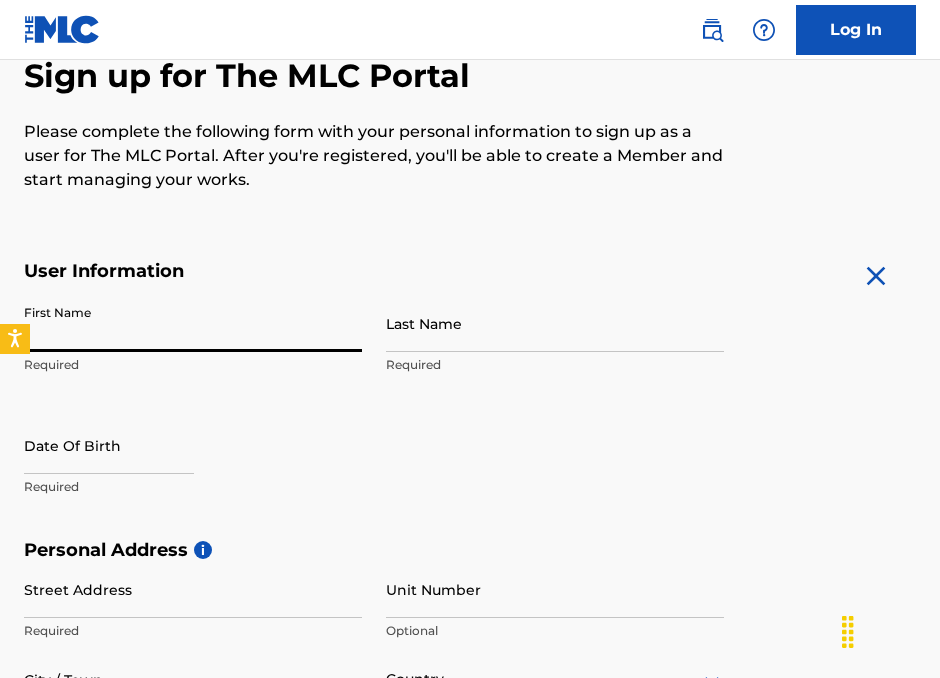 type on "[FIRST]" 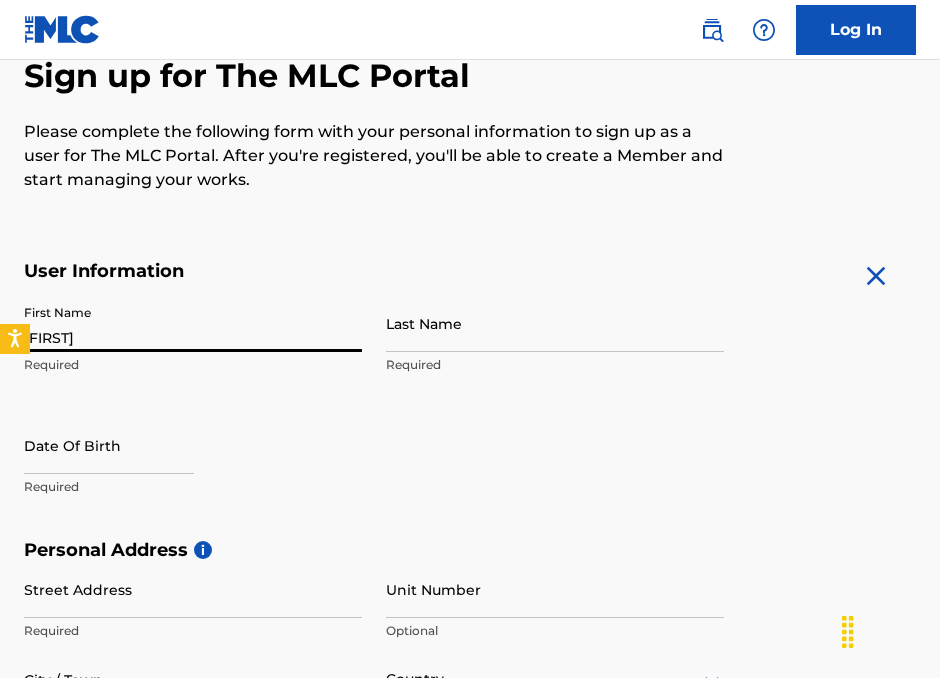 type on "[LAST]" 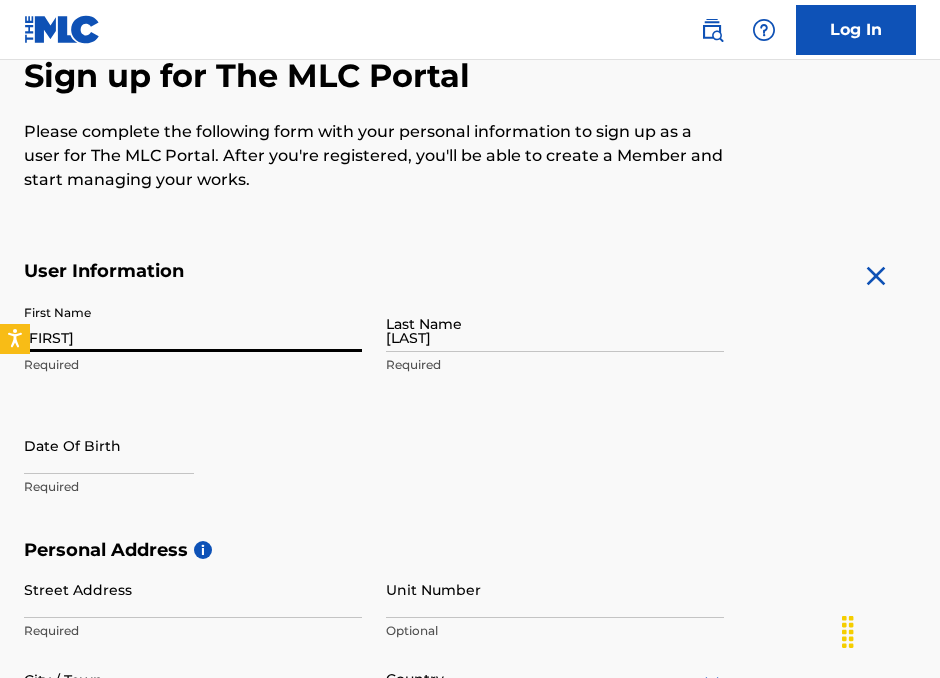 type on "2740 Eagle Ridge Loop" 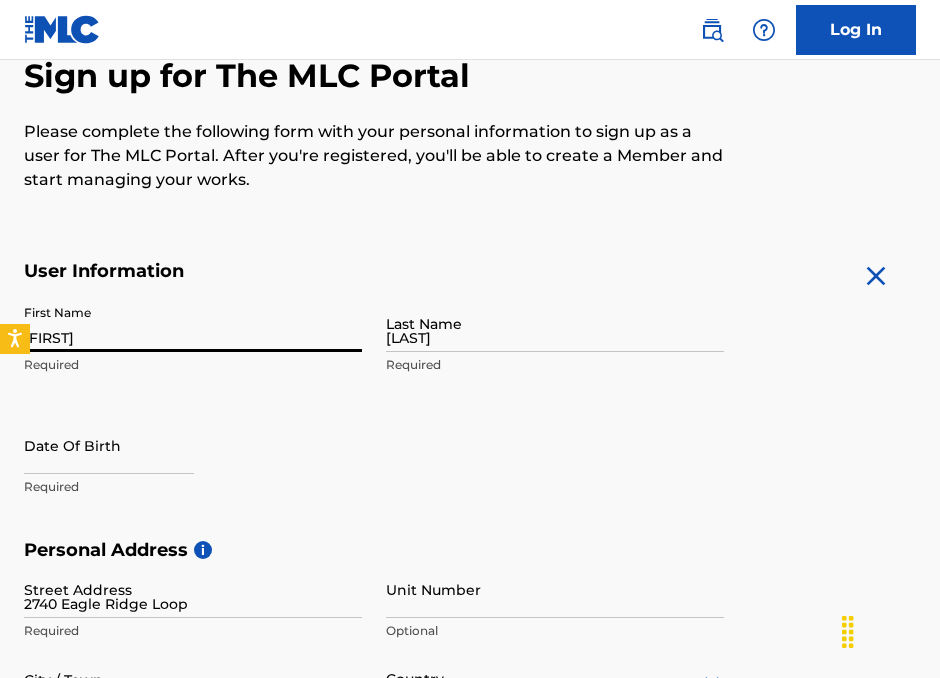 type on "[CITY]" 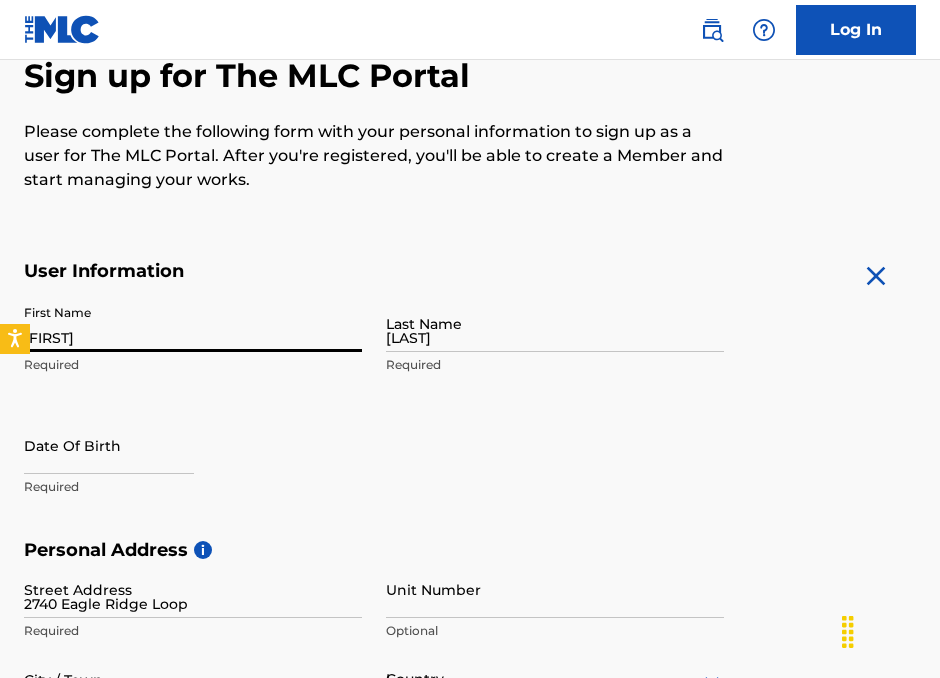 type on "FL" 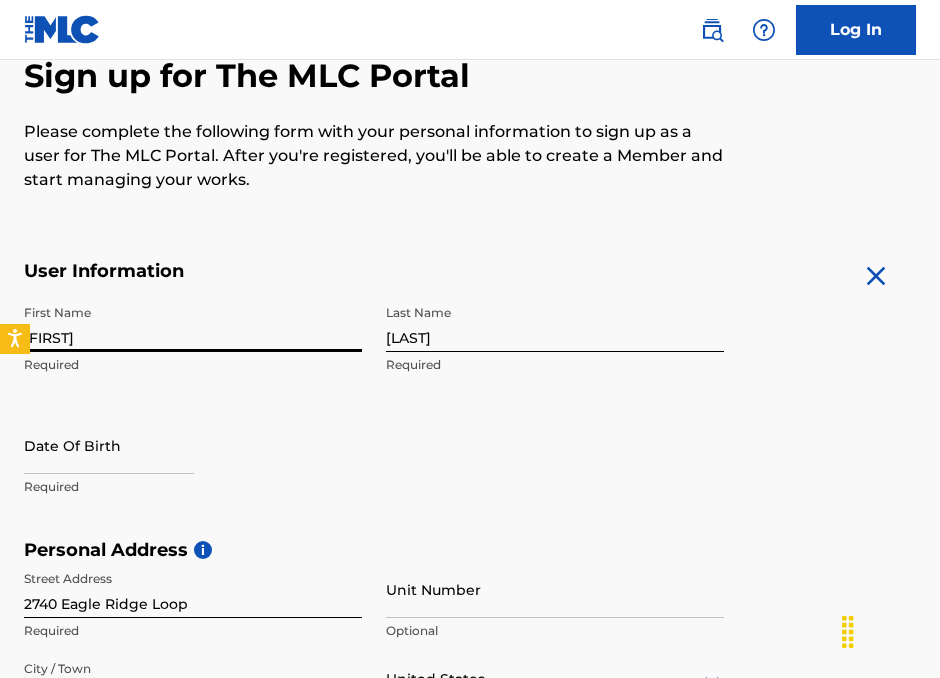 scroll, scrollTop: 752, scrollLeft: 0, axis: vertical 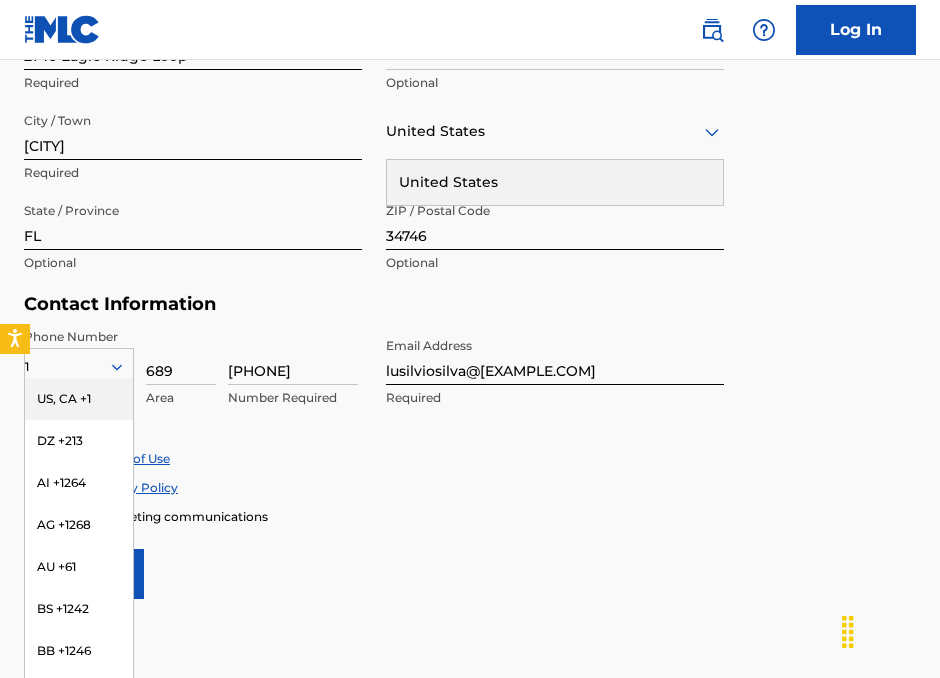 drag, startPoint x: 354, startPoint y: 455, endPoint x: 337, endPoint y: 453, distance: 17.117243 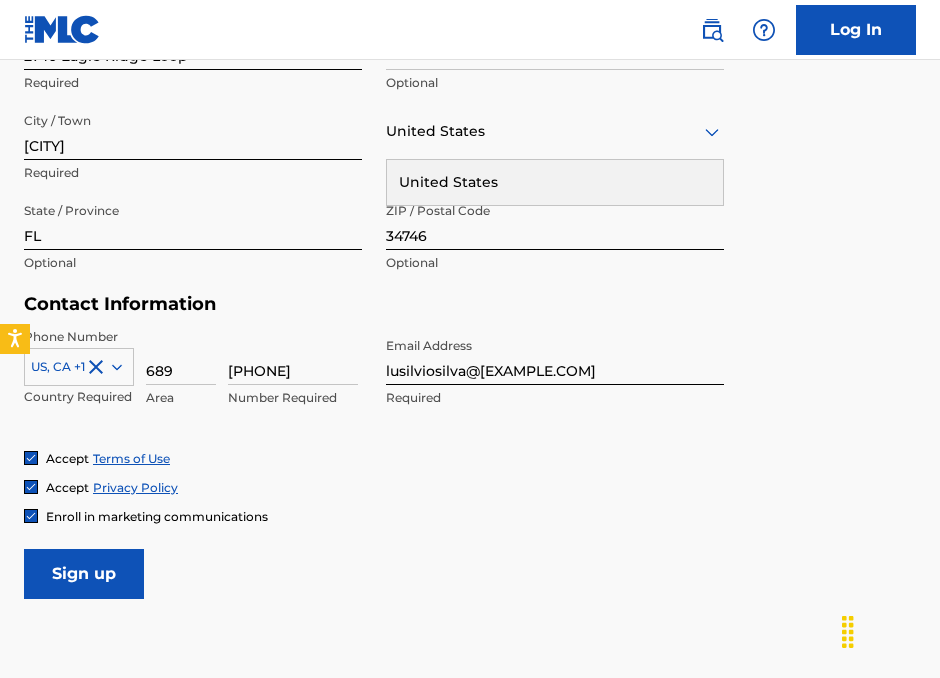 click at bounding box center [79, 367] 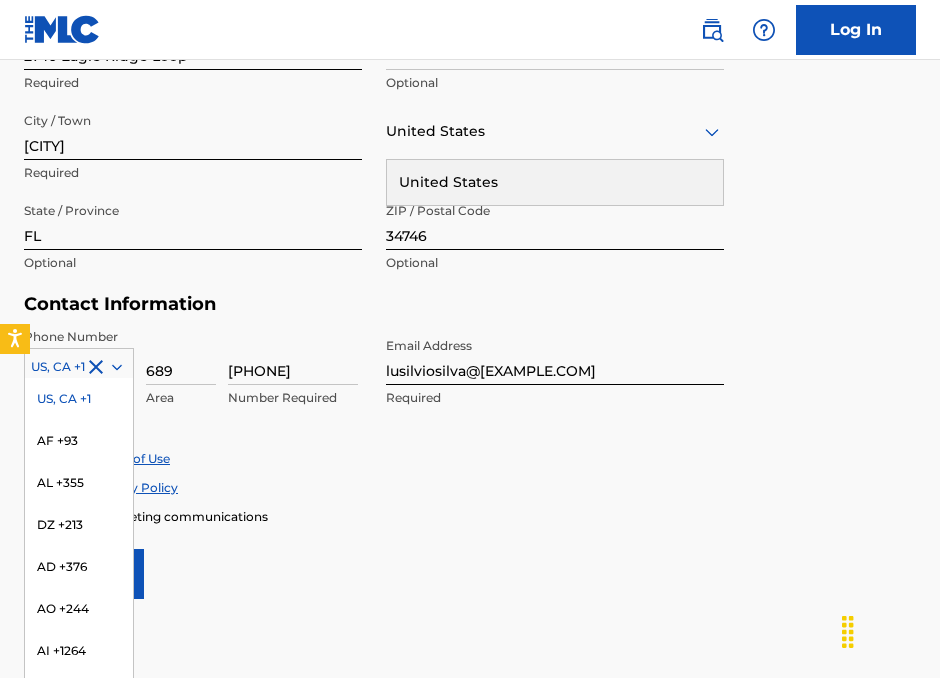click on "US, CA +1" at bounding box center (79, 399) 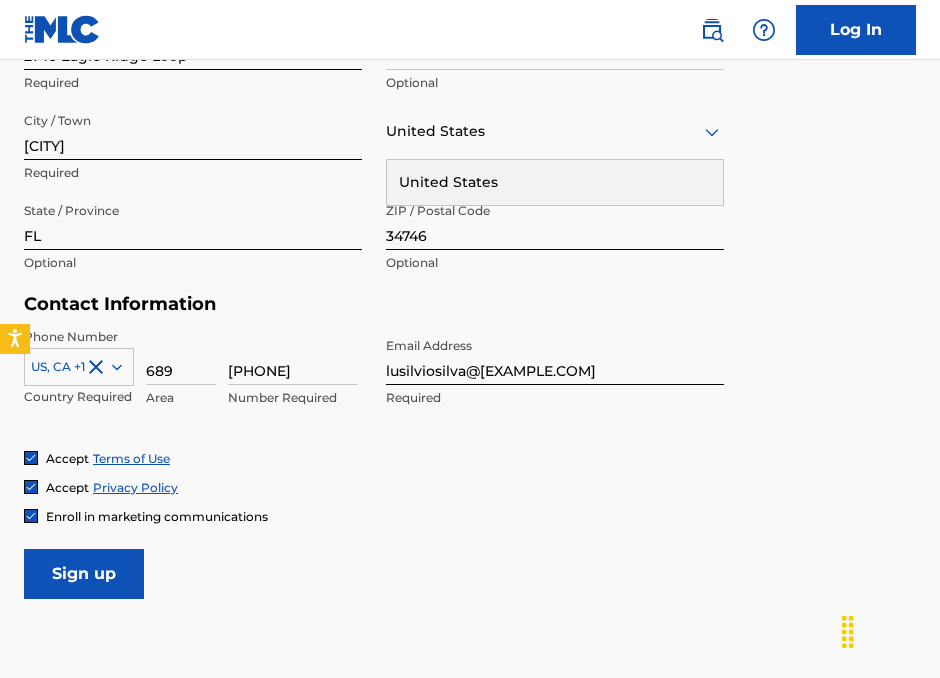 click on "689" at bounding box center (181, 356) 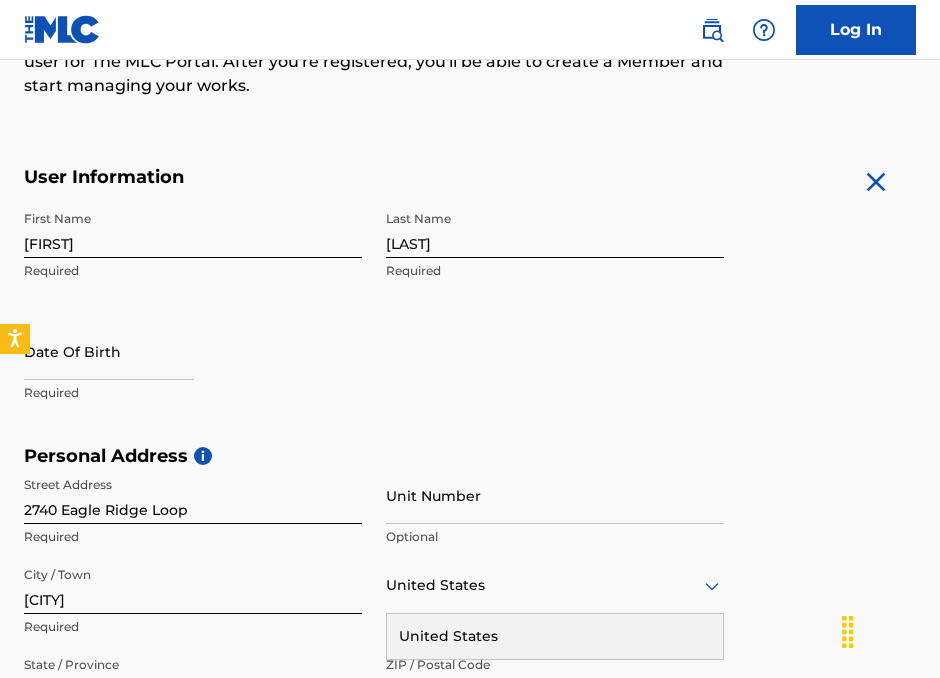 scroll, scrollTop: 296, scrollLeft: 0, axis: vertical 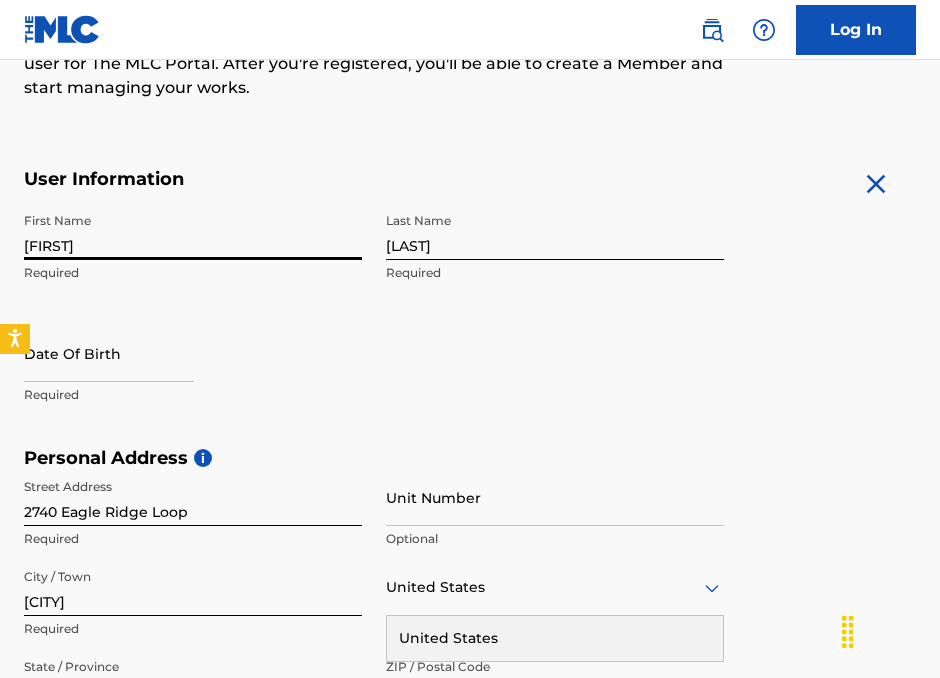 drag, startPoint x: 26, startPoint y: 242, endPoint x: 65, endPoint y: 245, distance: 39.115215 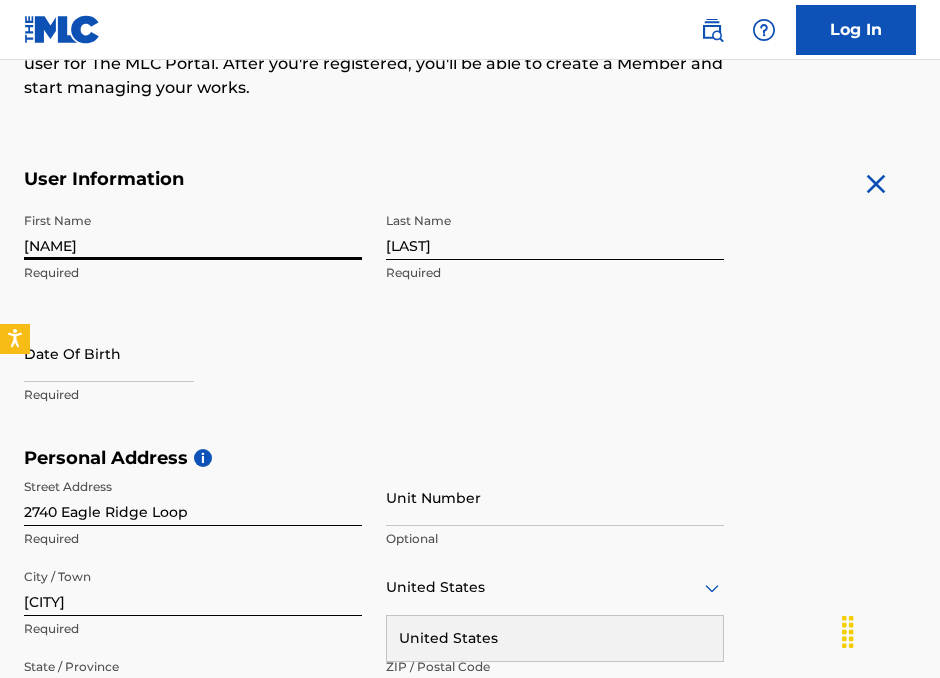 type on "[NAME]" 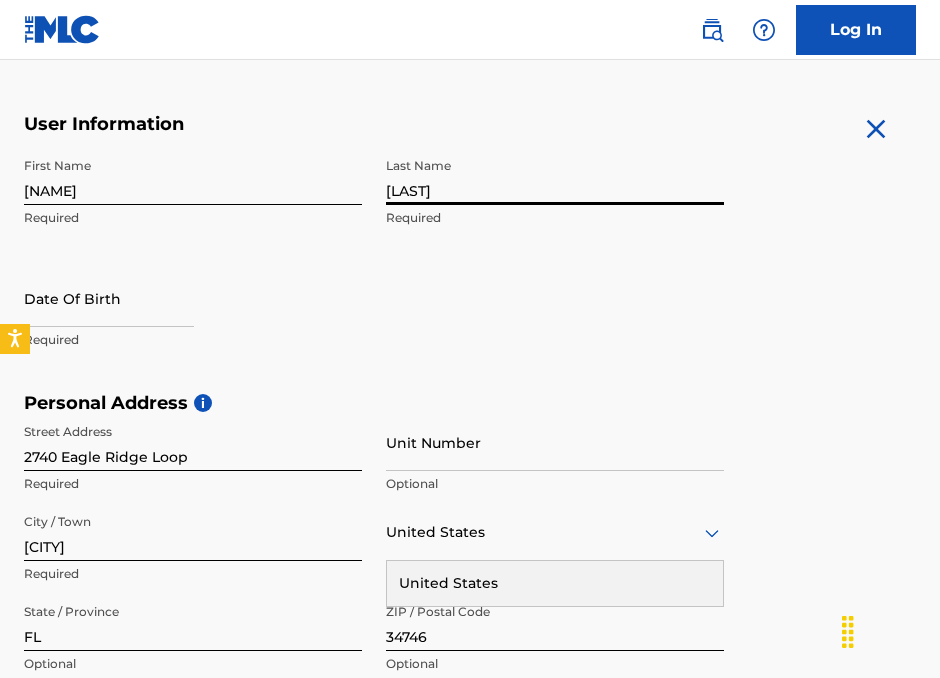 scroll, scrollTop: 355, scrollLeft: 0, axis: vertical 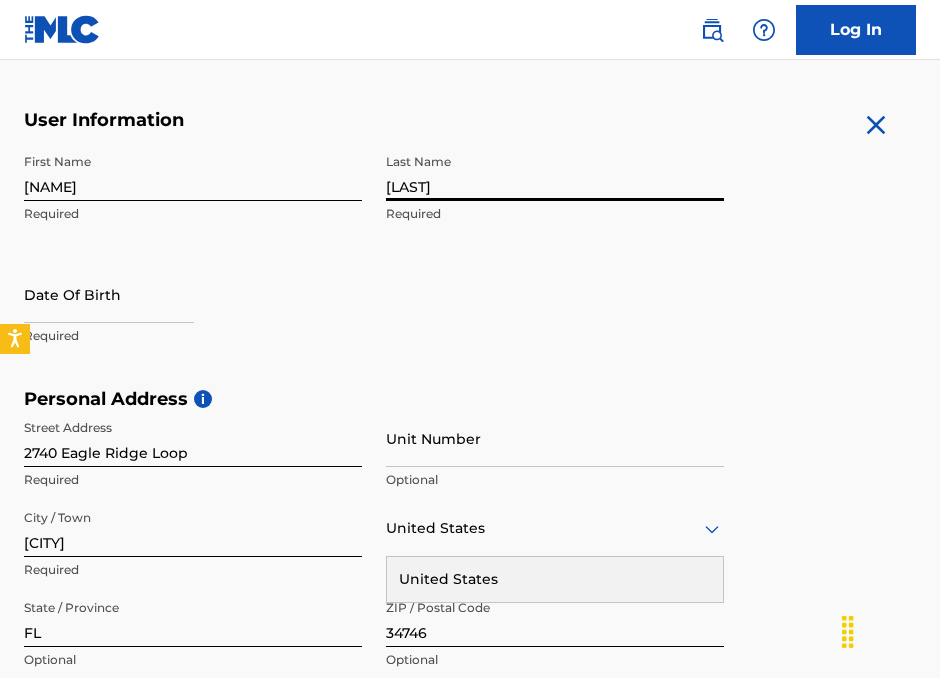 type on "[LAST]" 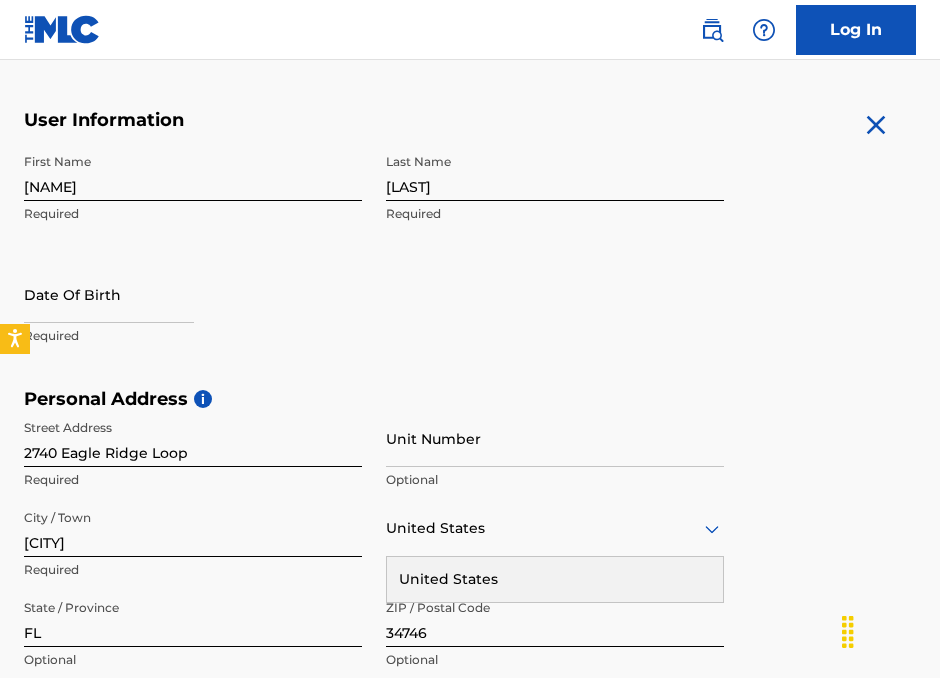 click on "First Name [NAME] Required Last Name [NAME] Required Date Of Birth Required" at bounding box center [374, 266] 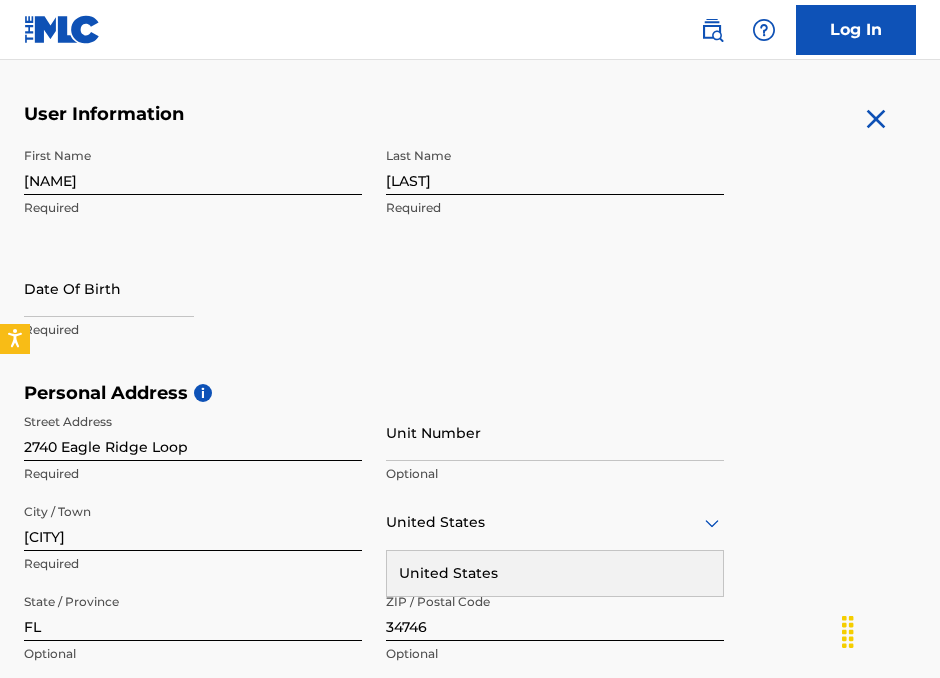 scroll, scrollTop: 365, scrollLeft: 0, axis: vertical 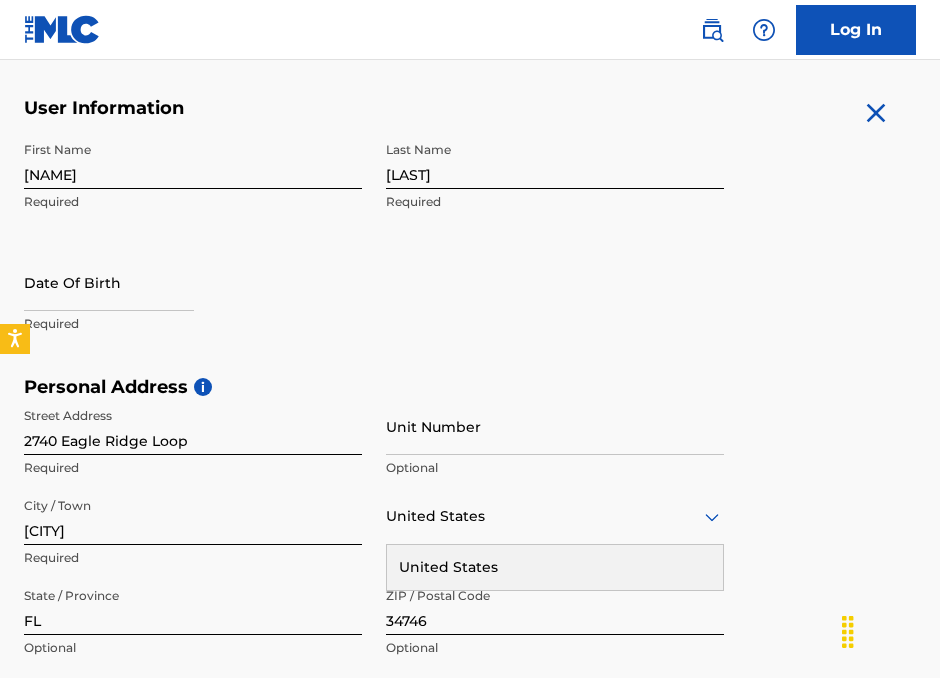click on "User Information First Name [NAME] Required Last Name [NAME] Required Date Of Birth Required Personal Address i Street Address 2740 Eagle Ridge Loop Required Unit Number Optional City / Town [CITY] Required United States United States Required State / Province [STATE] Optional ZIP / Postal Code 34746 Optional Contact Information Phone Number US, CA +1 Country Required 689 Area 2190418 Number Required Email Address lusilviosilva@[EXAMPLE.COM] Required Accept Terms of Use Accept Privacy Policy Enroll in marketing communications Sign up" at bounding box center [470, 540] 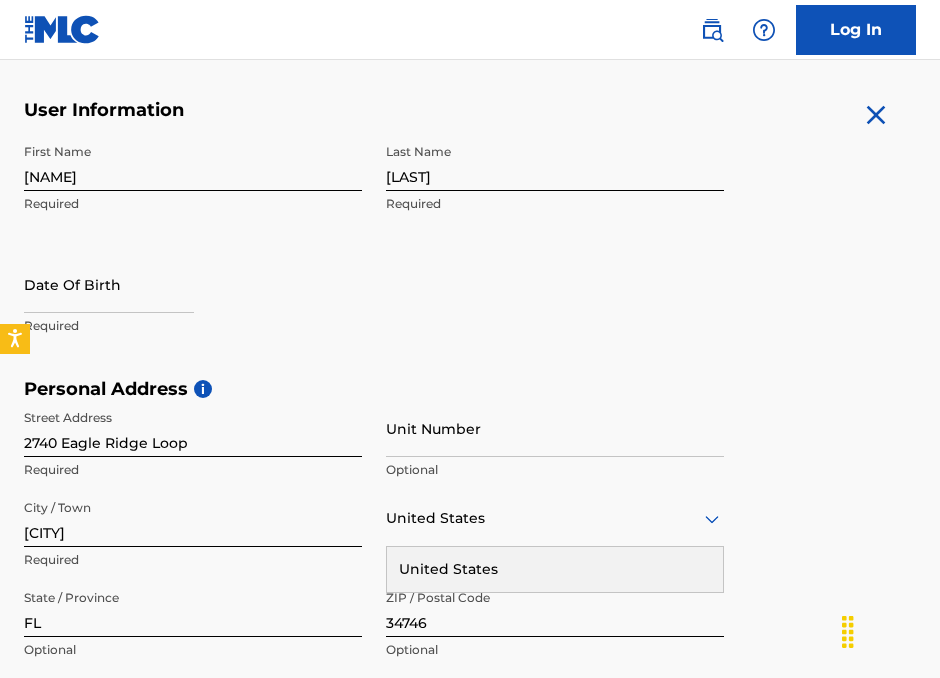 select on "7" 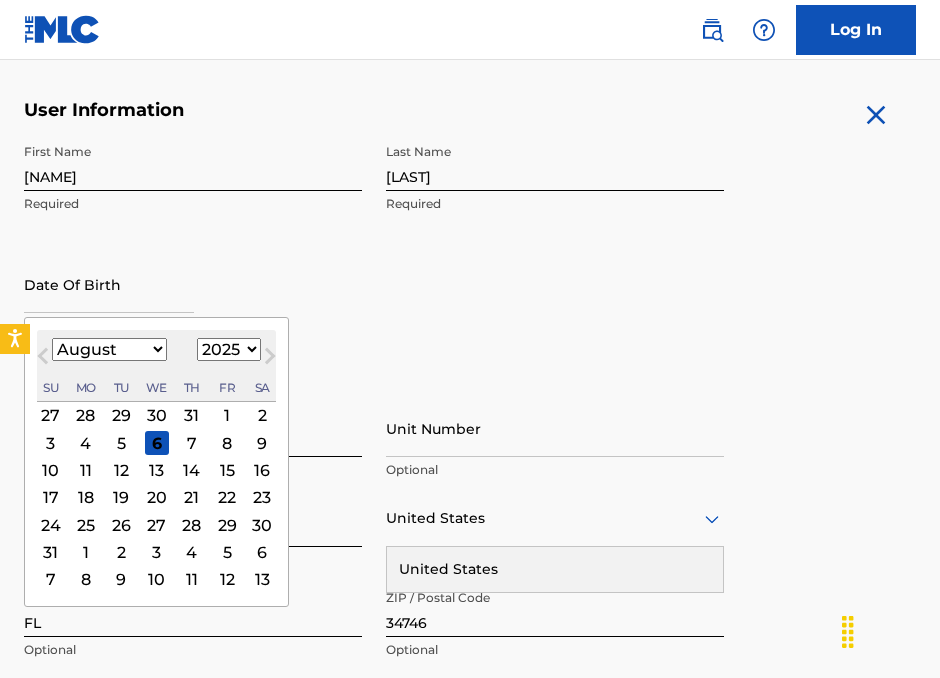 click at bounding box center [109, 284] 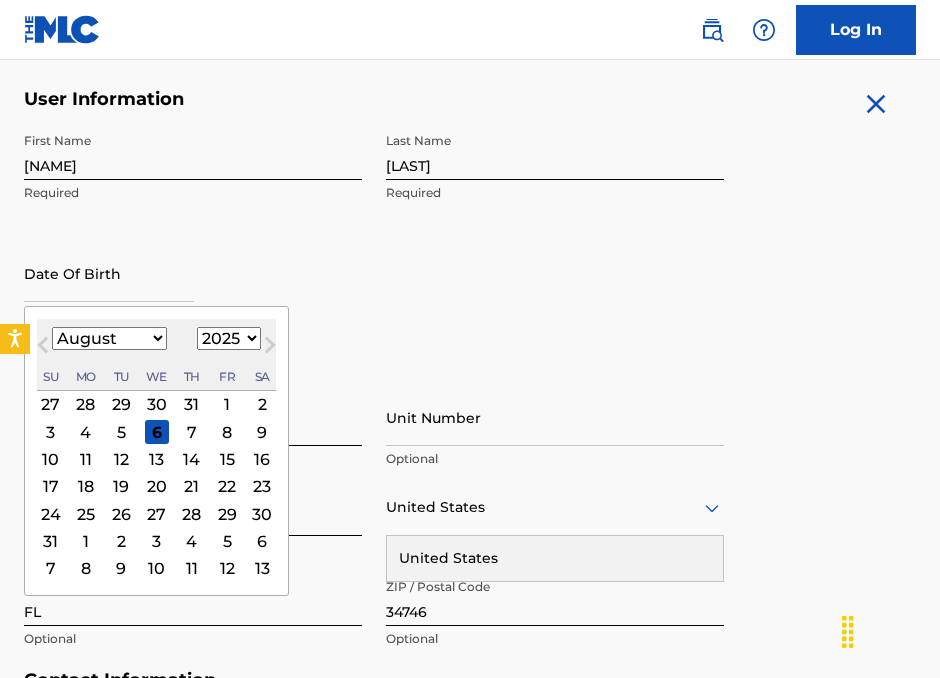 scroll, scrollTop: 382, scrollLeft: 0, axis: vertical 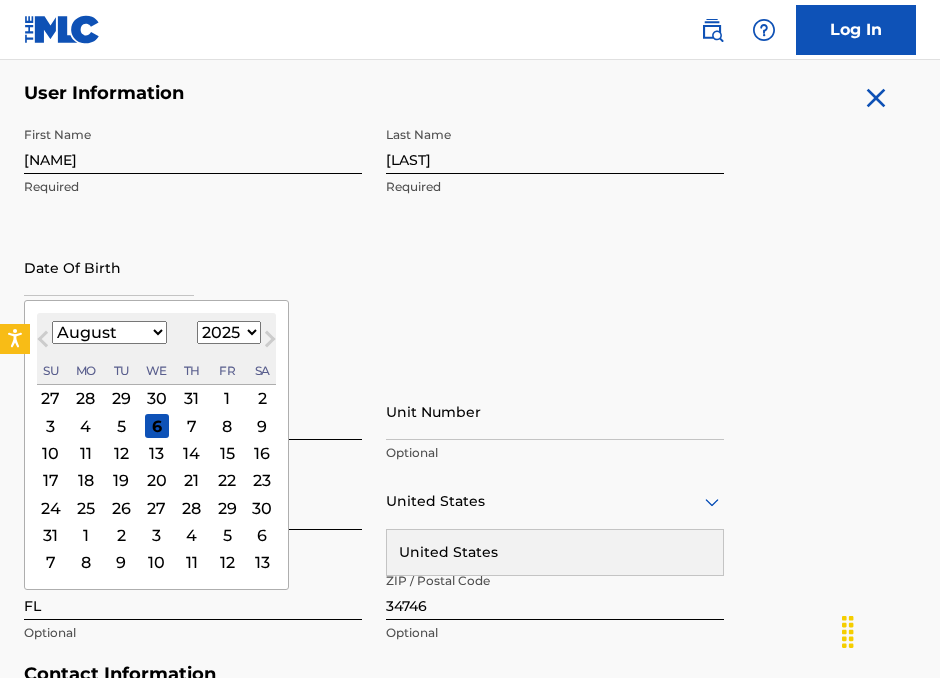 click on "16" at bounding box center (262, 453) 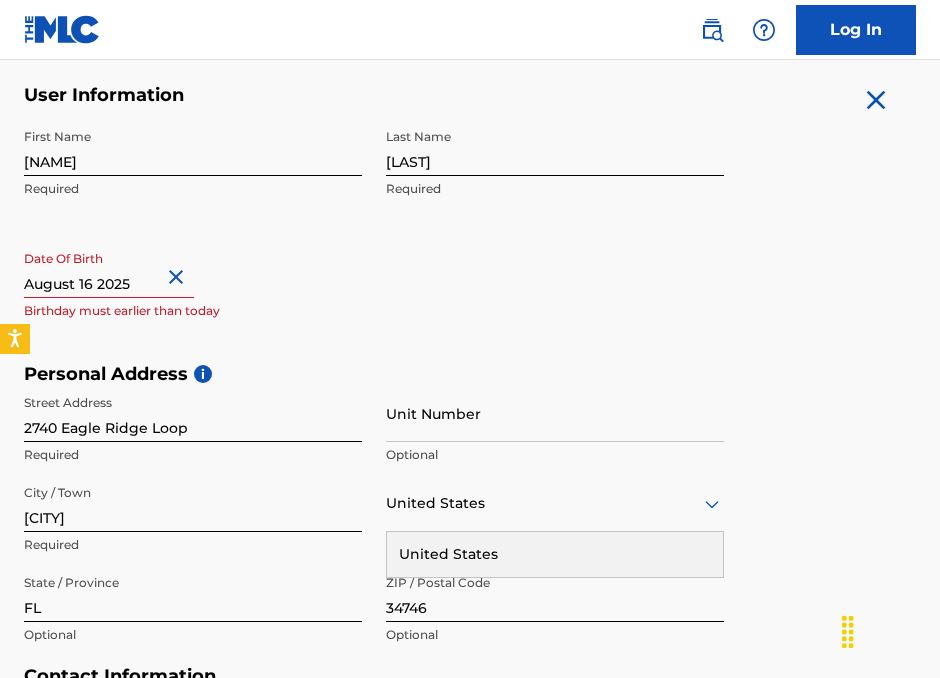 click at bounding box center [109, 269] 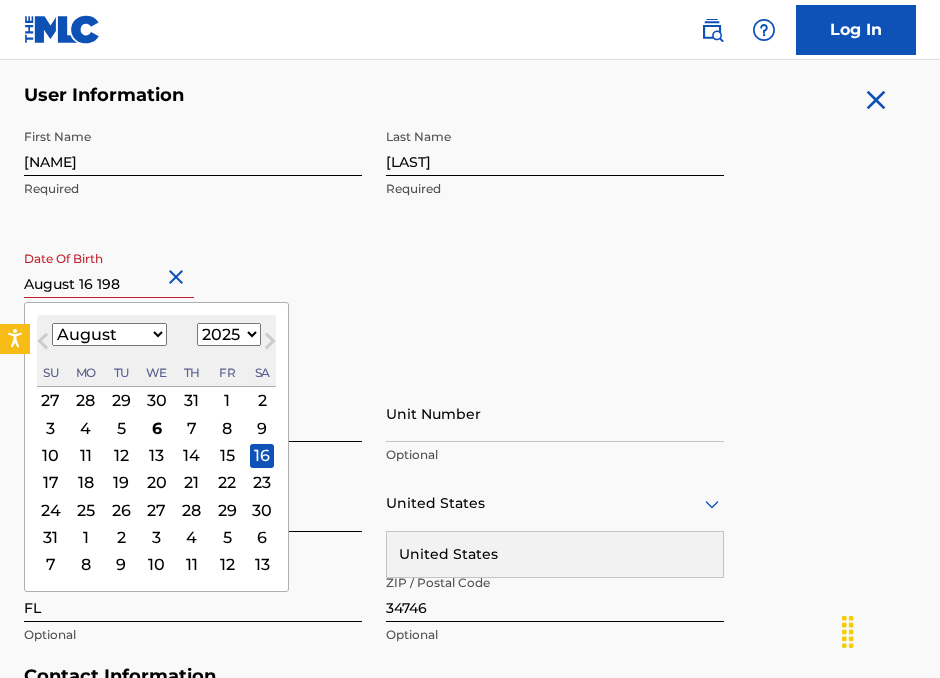 type on "August 16 1984" 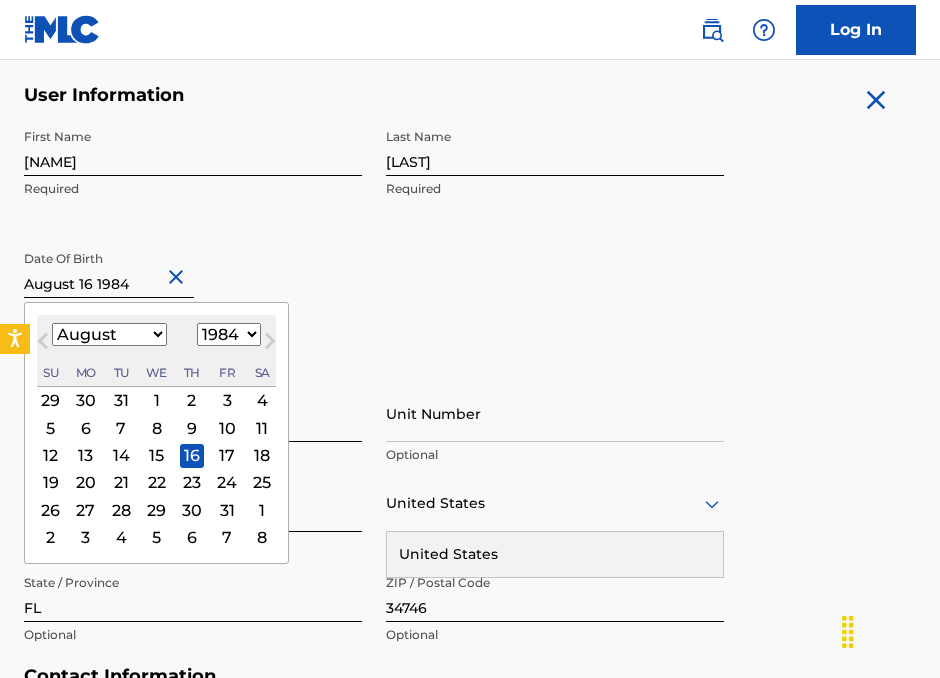 type on "August 16 1984" 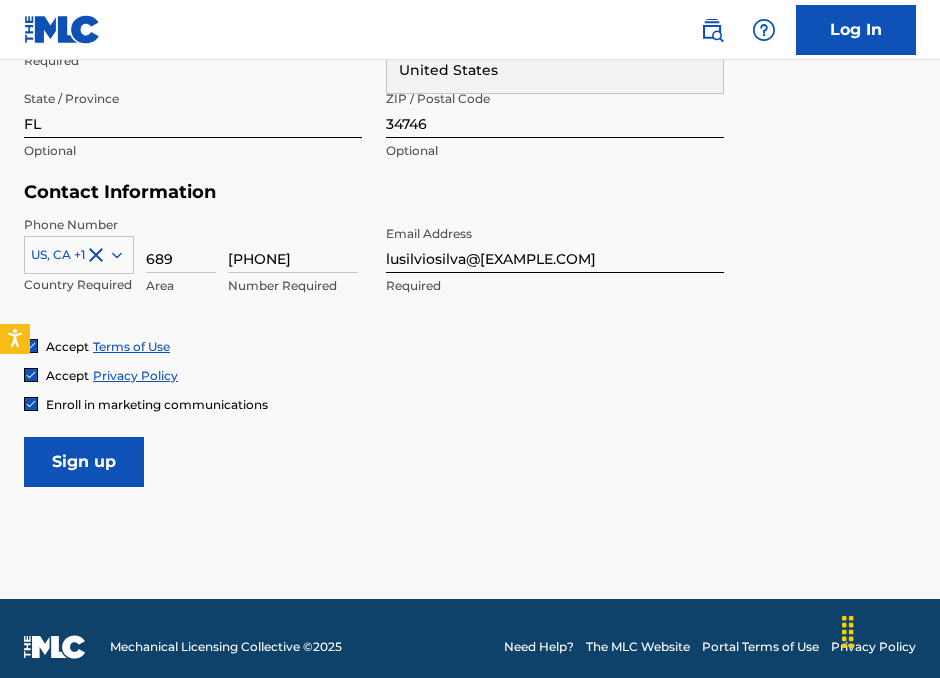 scroll, scrollTop: 880, scrollLeft: 0, axis: vertical 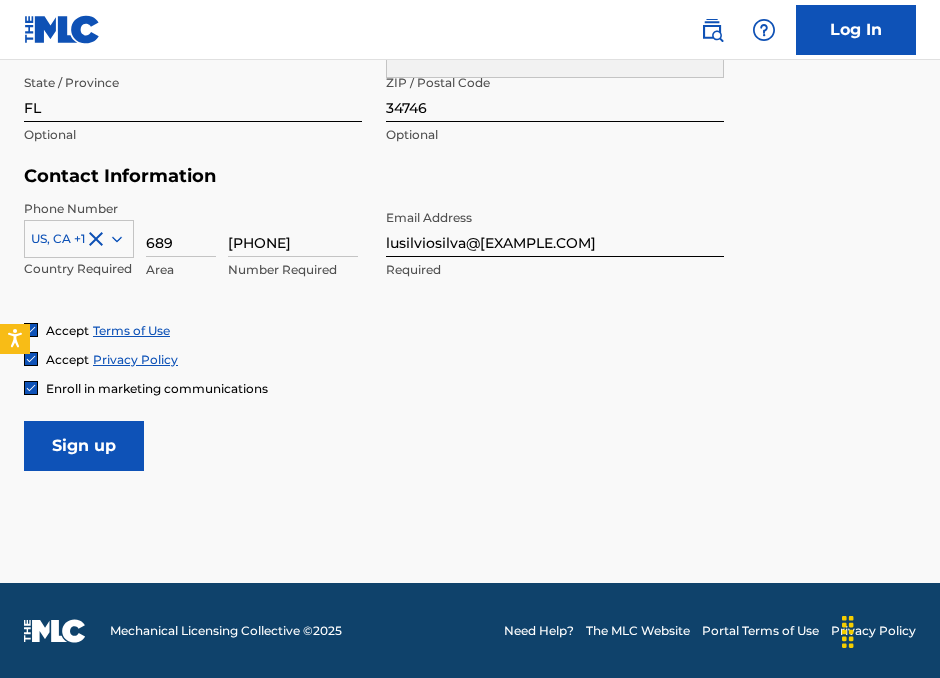 click on "Sign up" at bounding box center (84, 446) 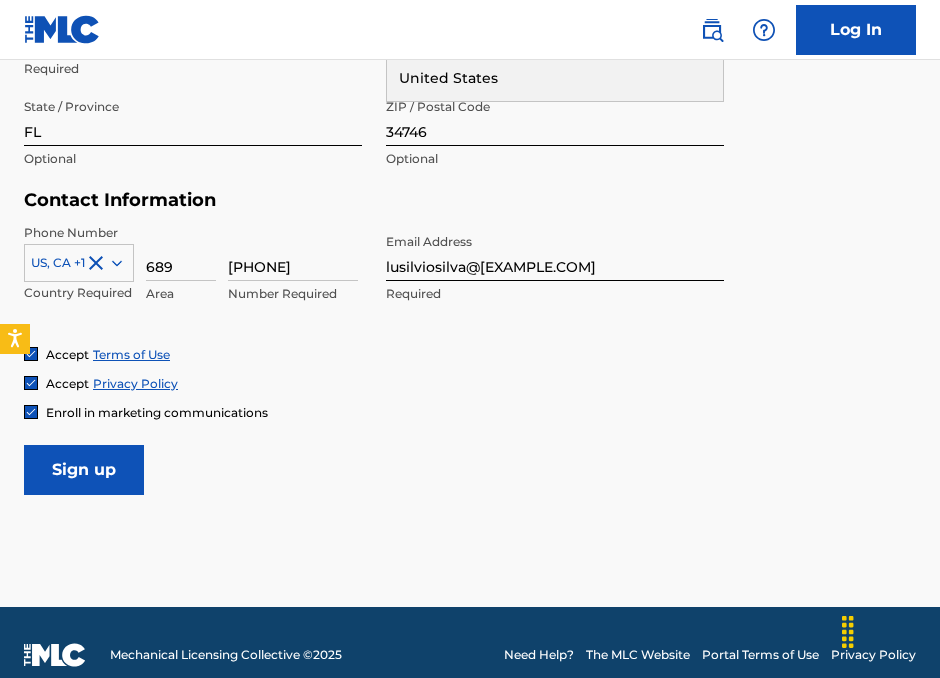 scroll, scrollTop: 880, scrollLeft: 0, axis: vertical 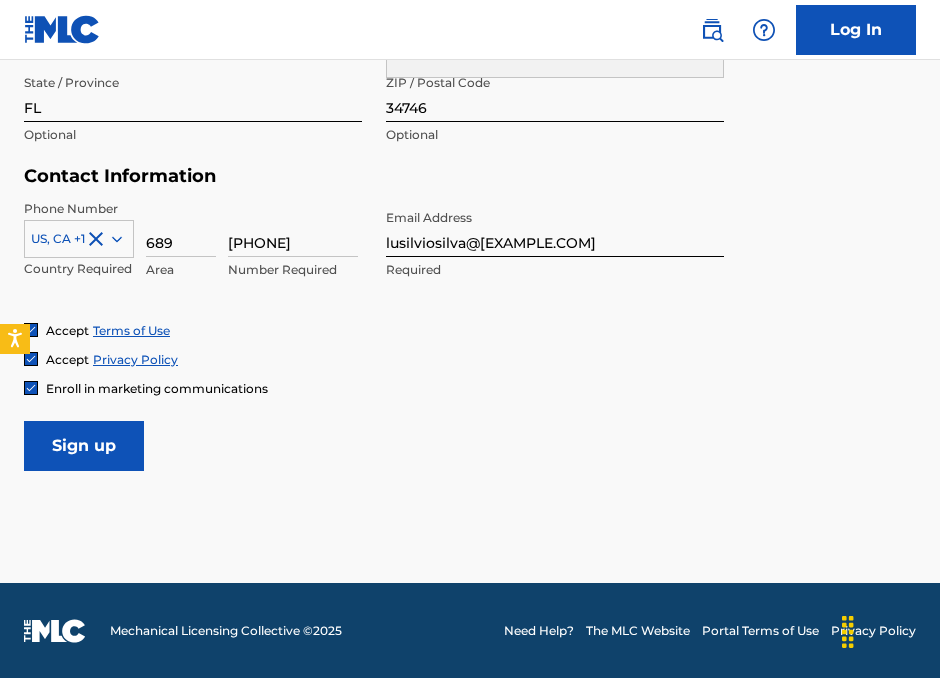 click on "Sign up" at bounding box center (84, 446) 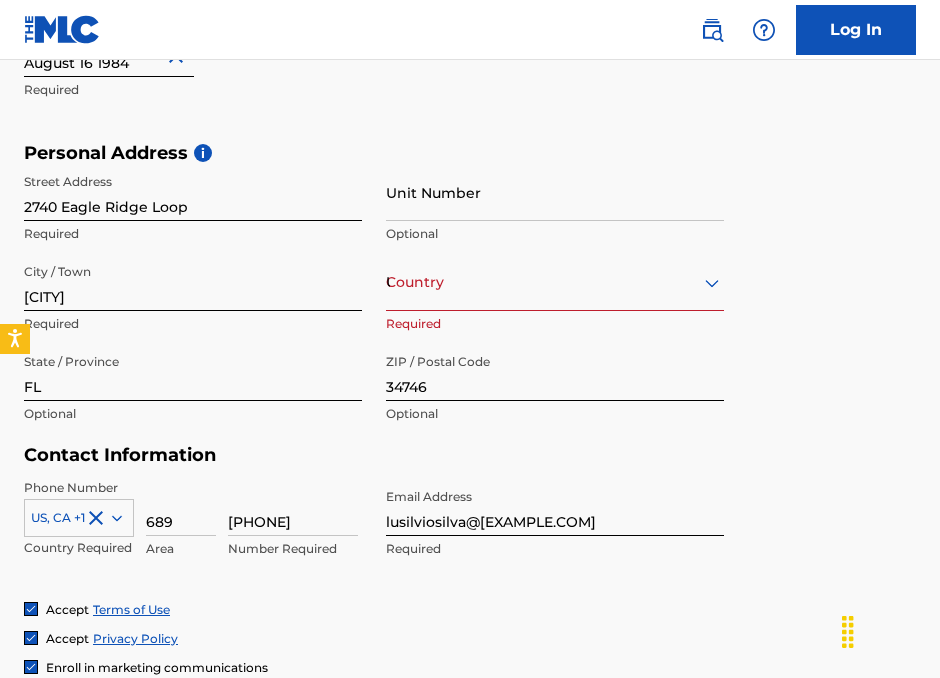 scroll, scrollTop: 602, scrollLeft: 0, axis: vertical 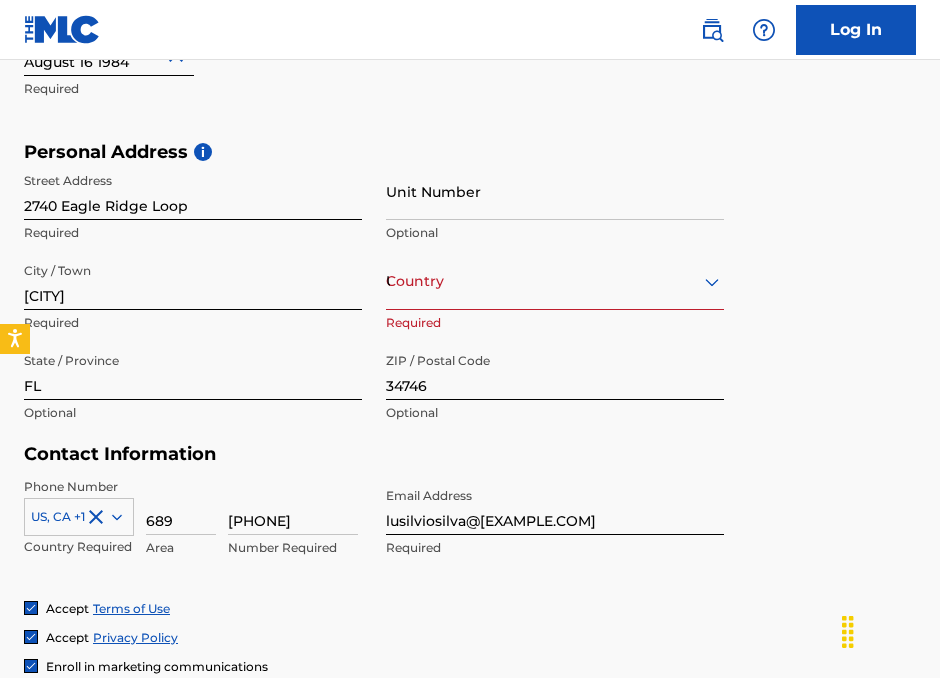 click on "Country United States" at bounding box center (555, 281) 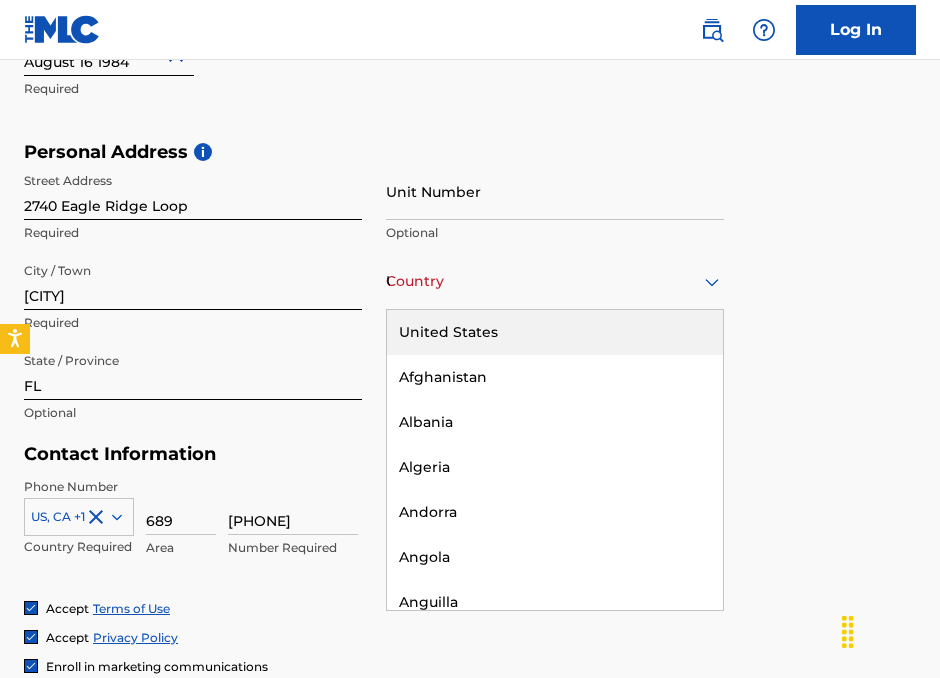 click on "United States" at bounding box center [555, 332] 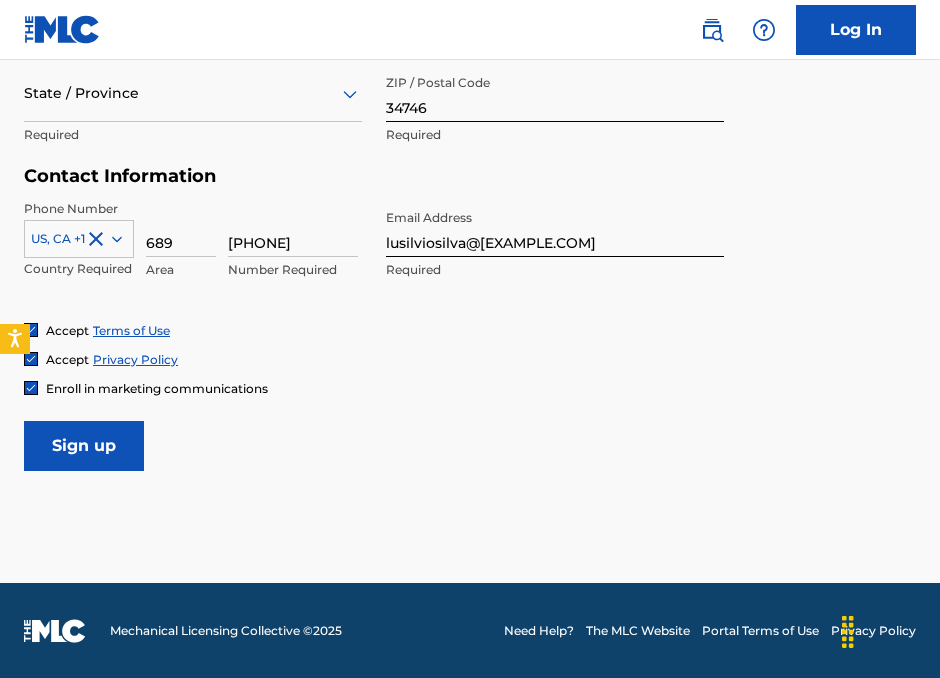scroll, scrollTop: 880, scrollLeft: 0, axis: vertical 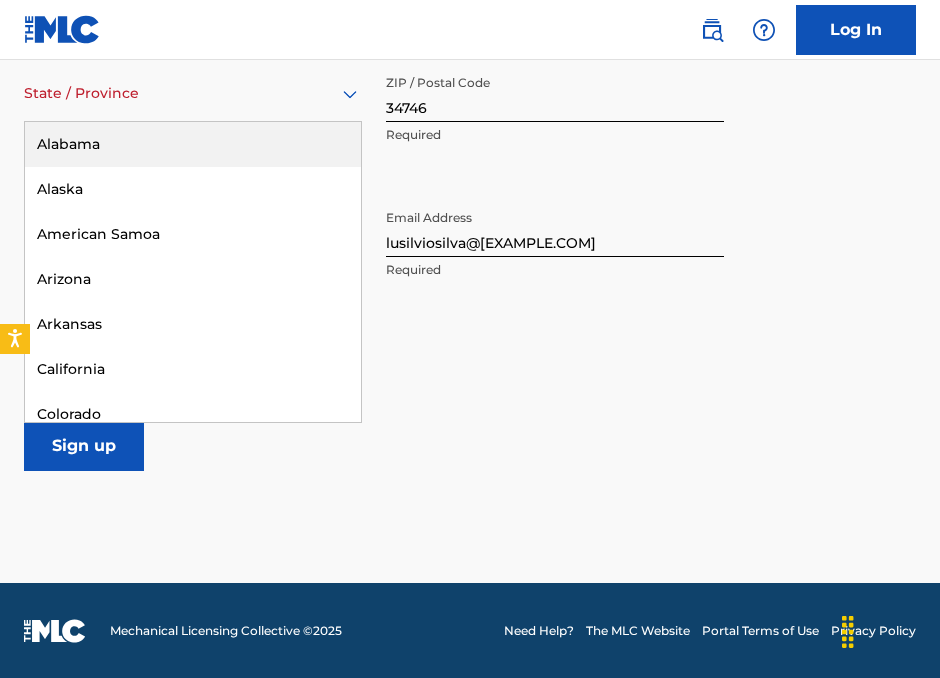 click on "State / Province" at bounding box center [193, 93] 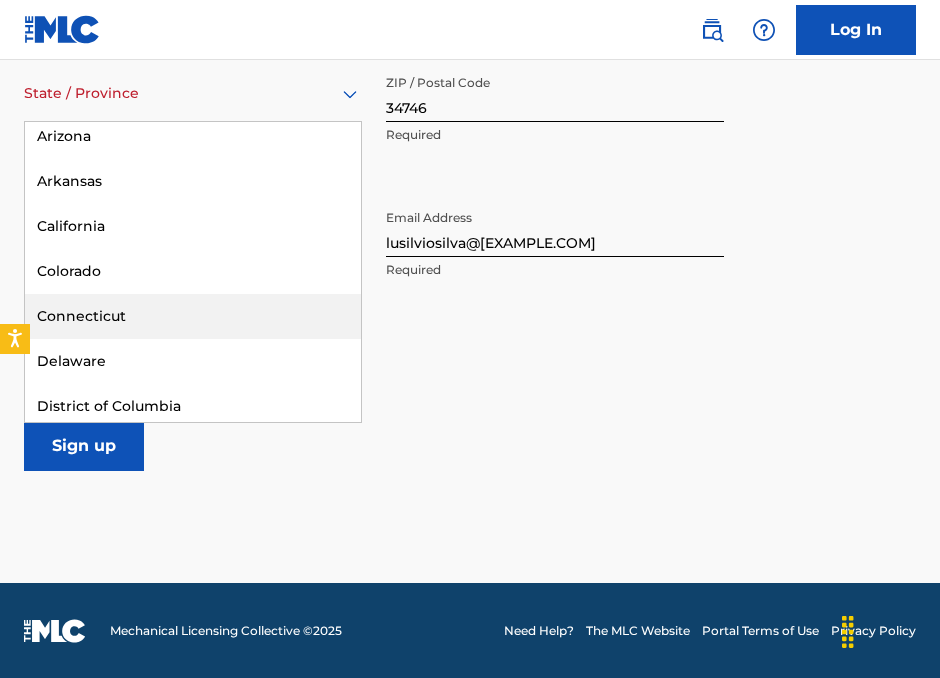 scroll, scrollTop: 207, scrollLeft: 0, axis: vertical 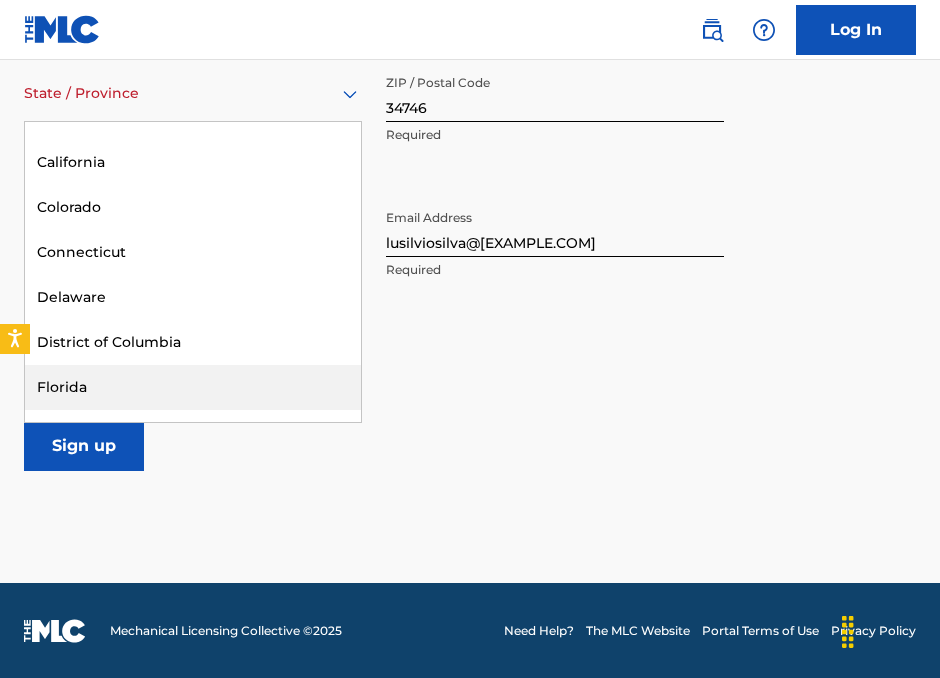 click on "Florida" at bounding box center [193, 387] 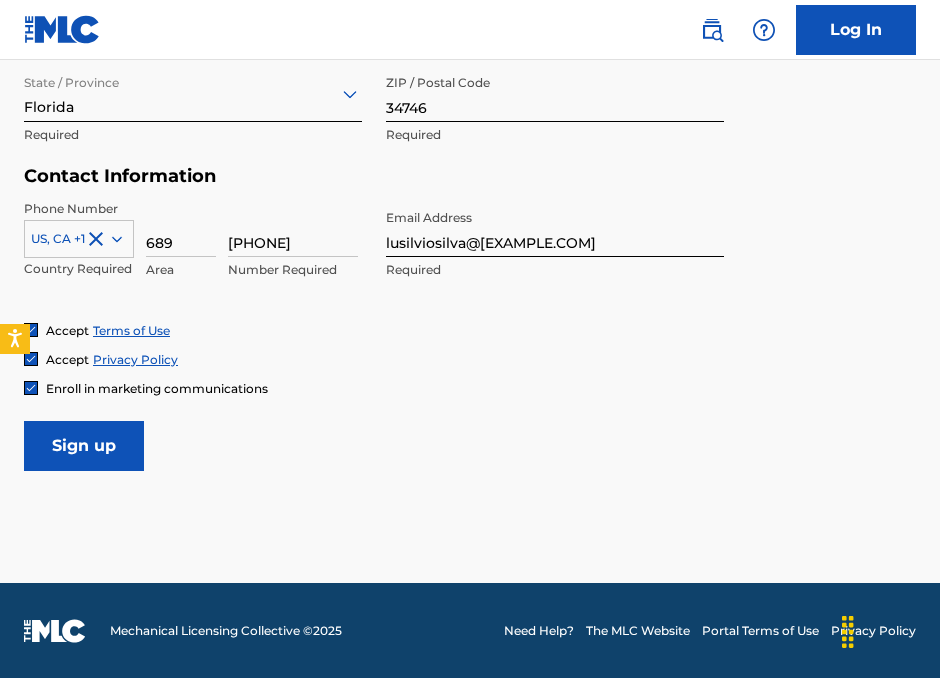 click on "Sign up" at bounding box center [84, 446] 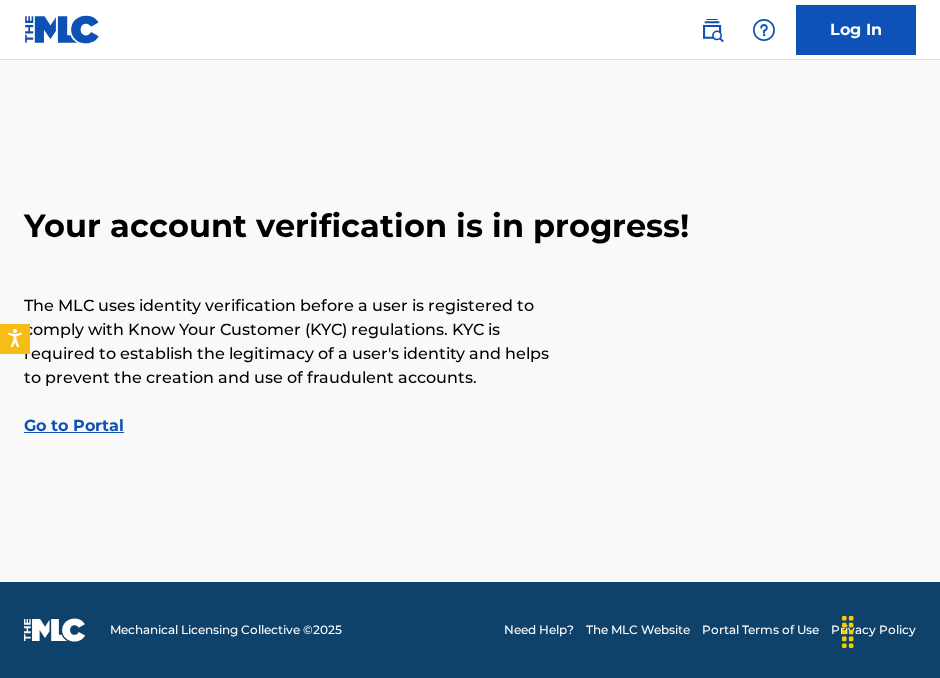 scroll, scrollTop: 0, scrollLeft: 0, axis: both 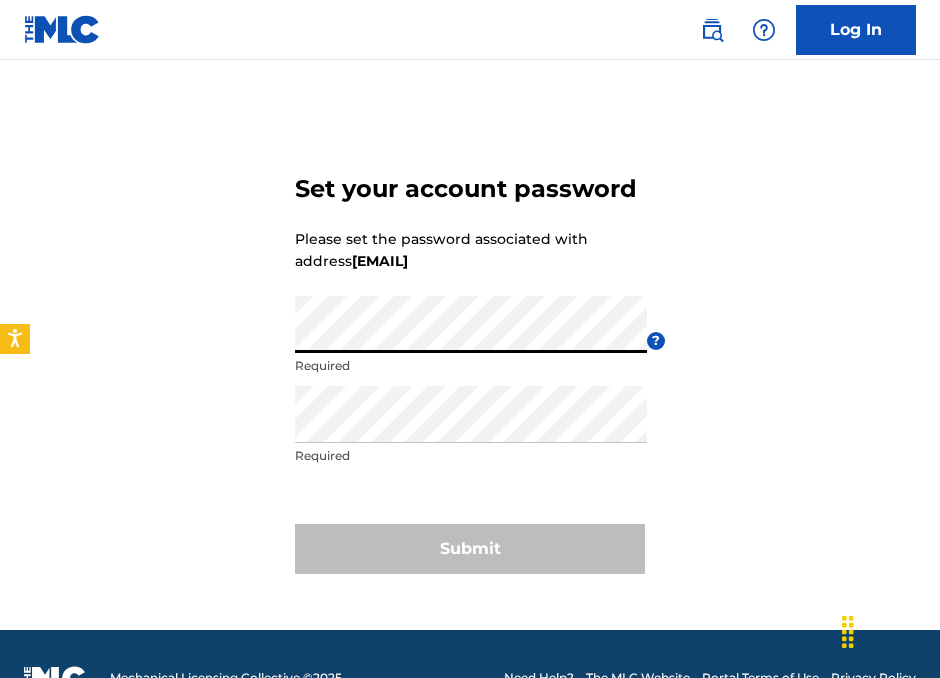 click on "Set your account password Please set the password associated with address [EMAIL] Password Required ? Re enter password Required Submit" at bounding box center (470, 370) 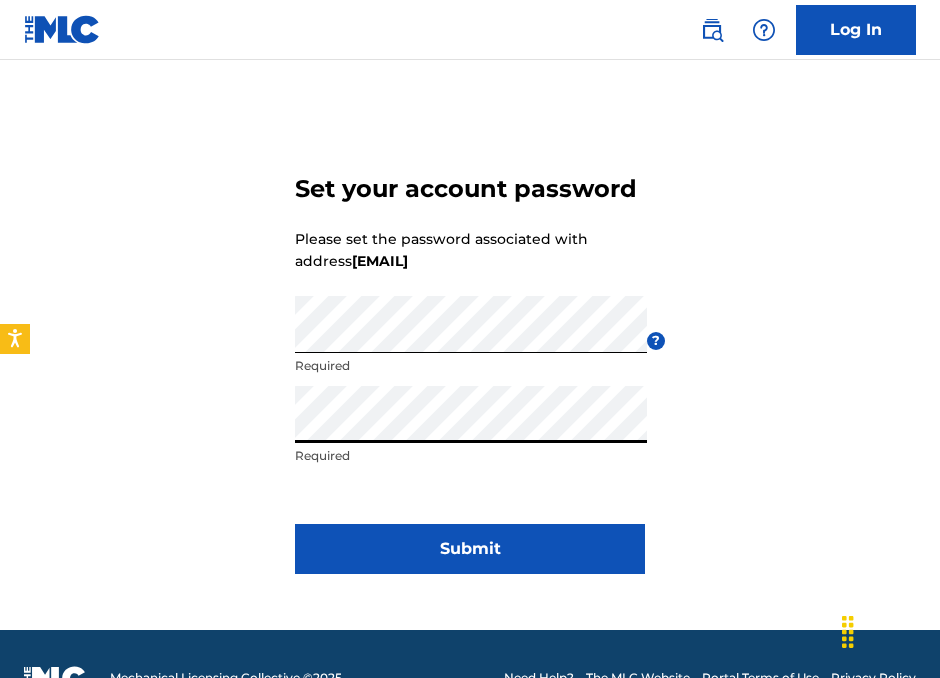 click on "Submit" at bounding box center (470, 549) 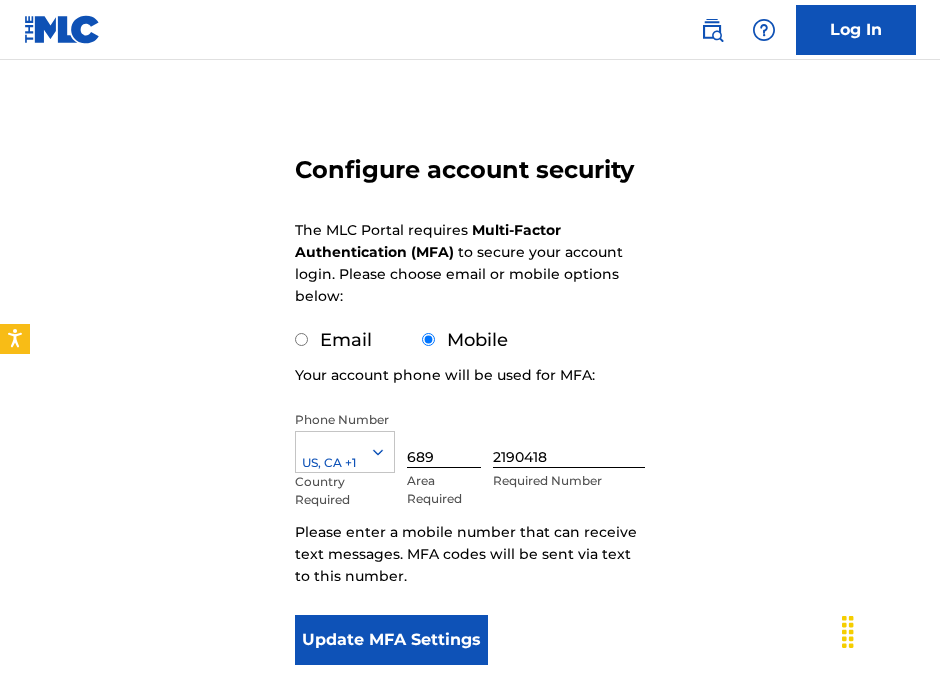 scroll, scrollTop: 131, scrollLeft: 0, axis: vertical 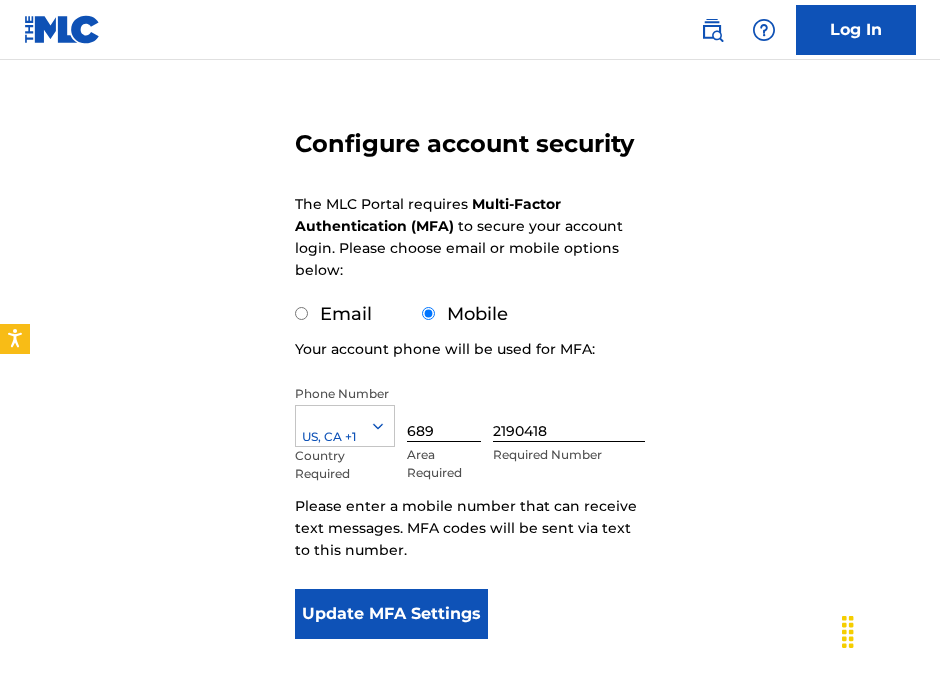 click on "Email" at bounding box center (301, 313) 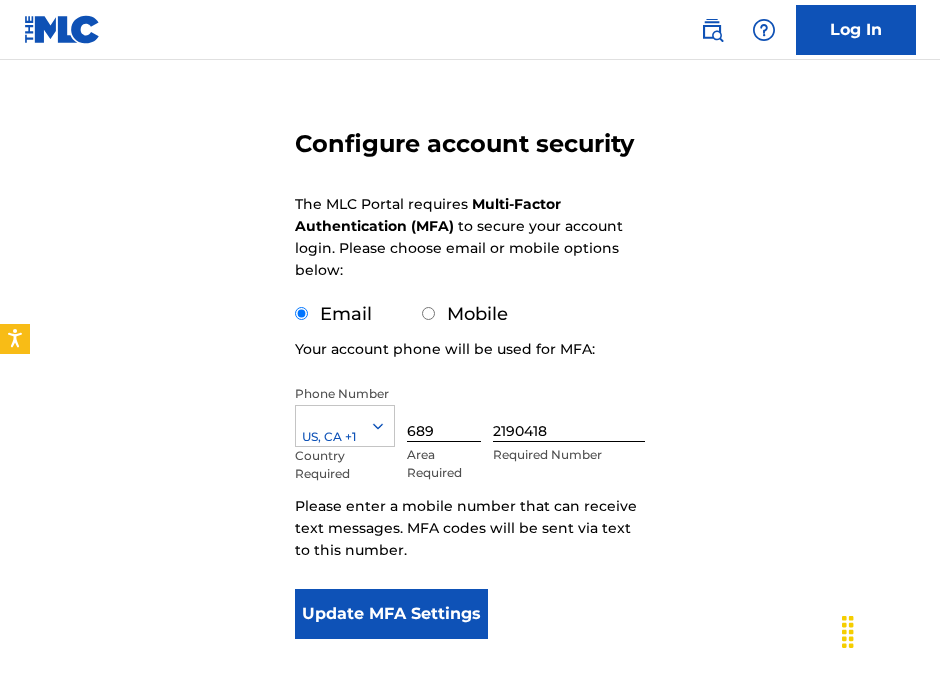 scroll, scrollTop: 65, scrollLeft: 0, axis: vertical 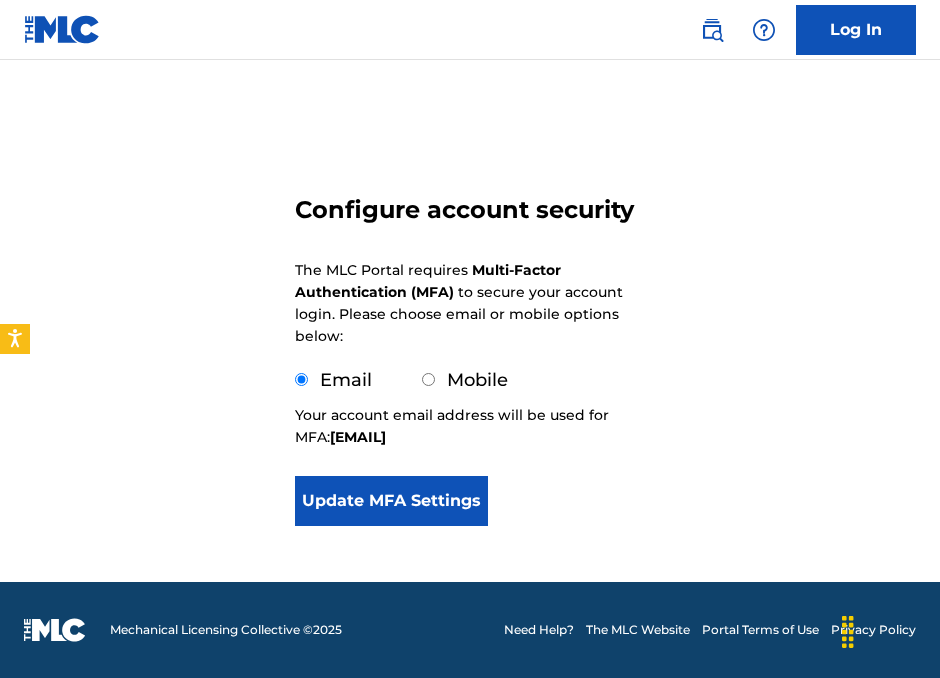 click on "Update MFA Settings" at bounding box center [391, 501] 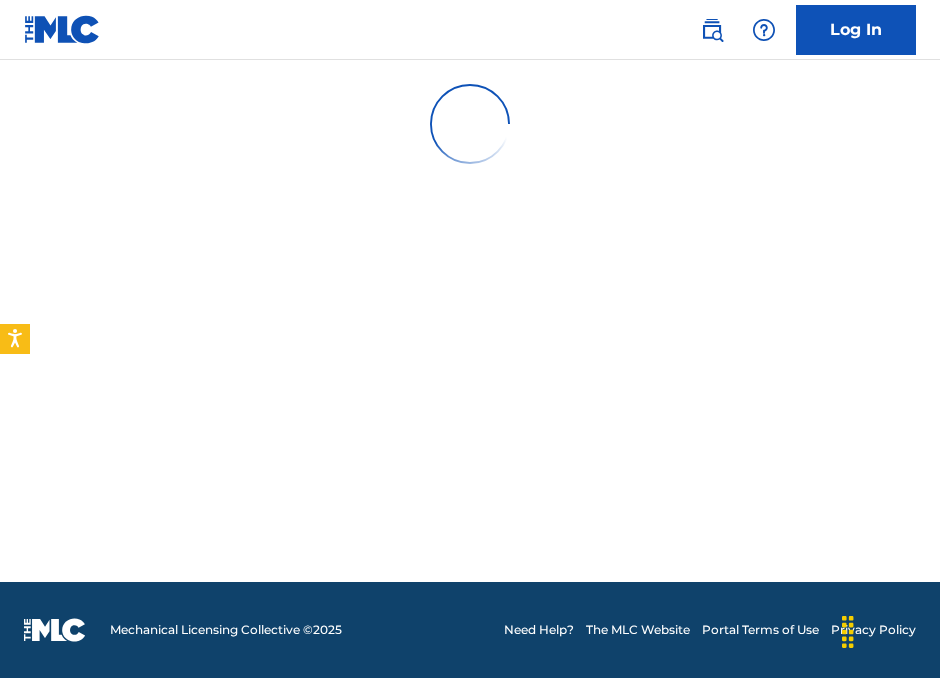 scroll, scrollTop: 0, scrollLeft: 0, axis: both 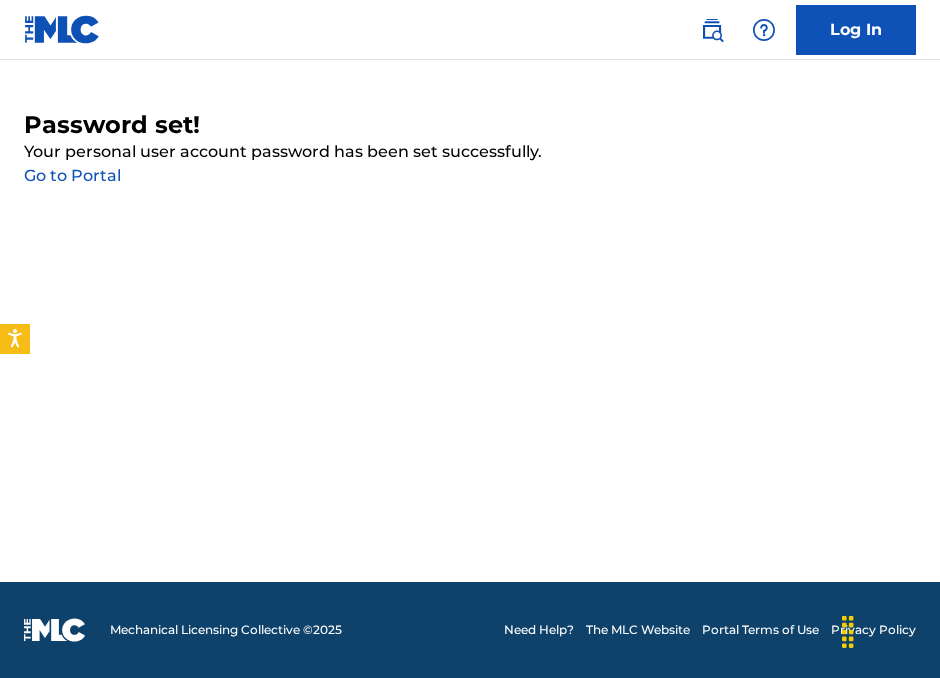 click on "Go to Portal" at bounding box center (72, 175) 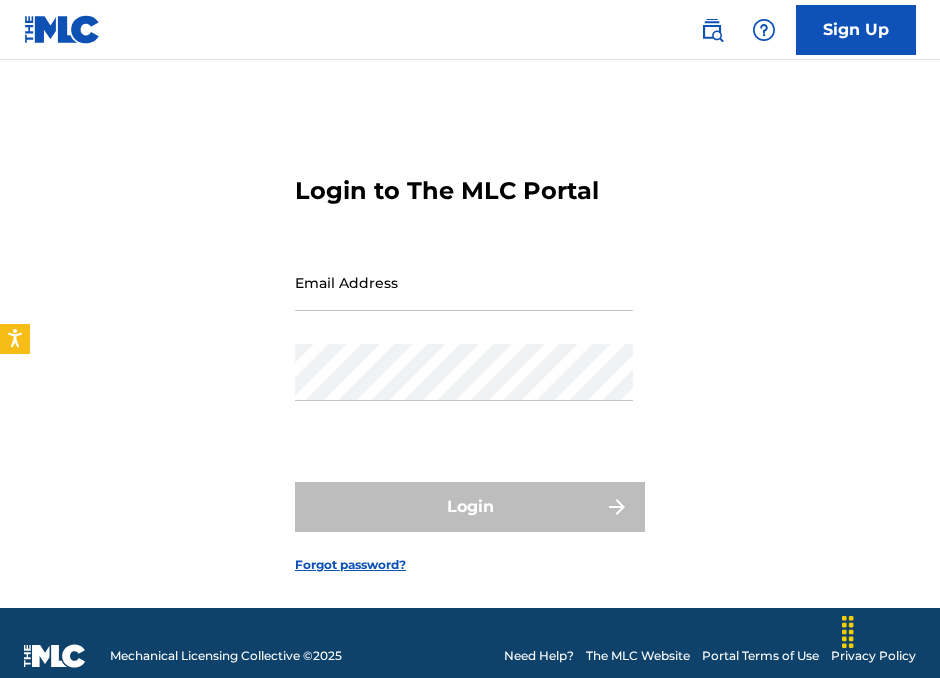 click on "Email Address" at bounding box center [464, 282] 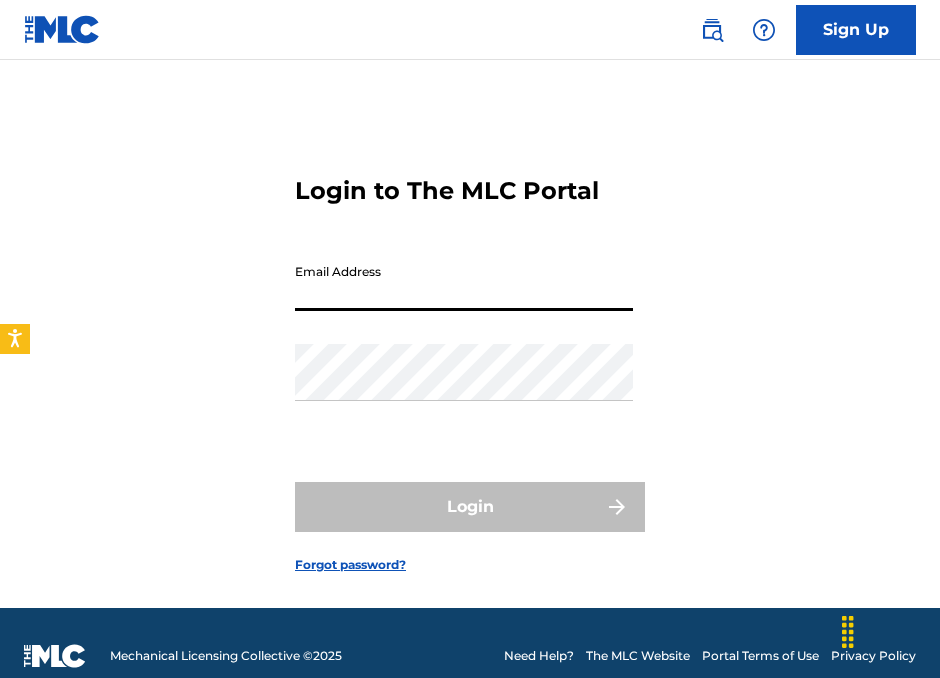 type on "lusilviosilva@[EXAMPLE.COM]" 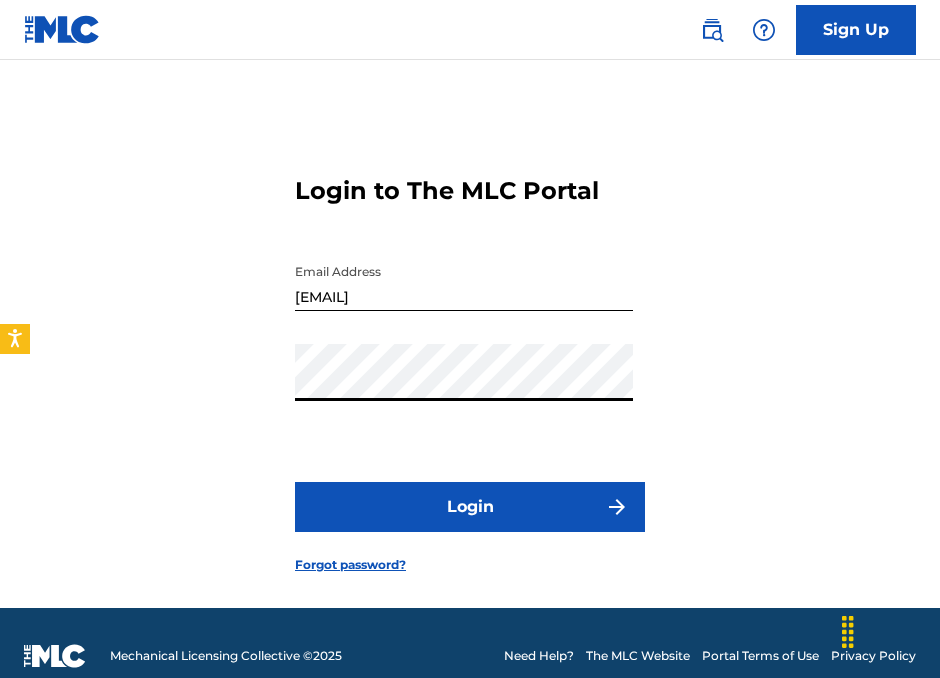 click on "Login" at bounding box center [470, 507] 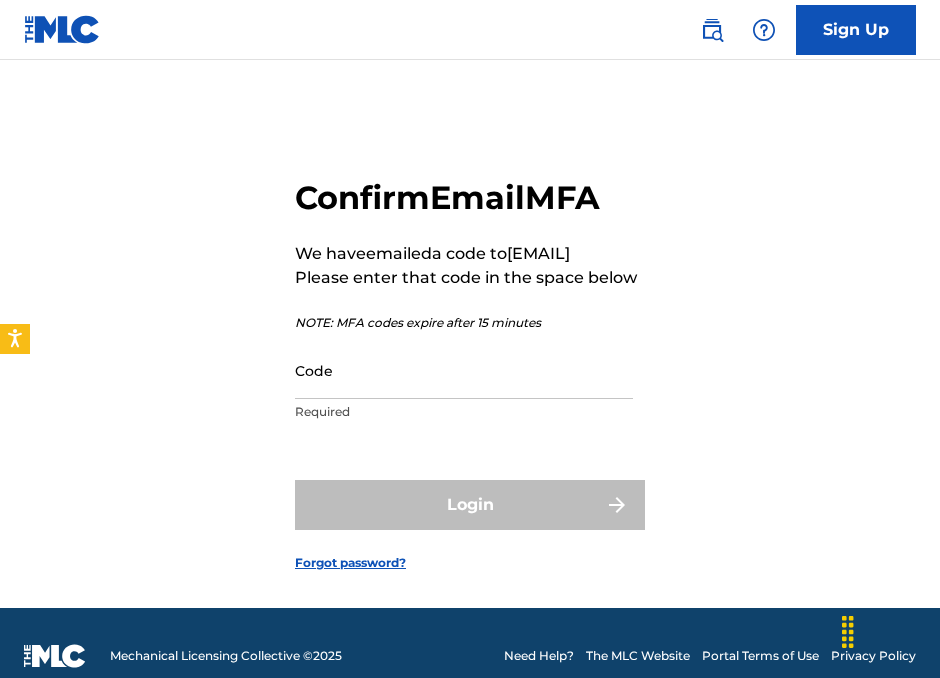 drag, startPoint x: 330, startPoint y: 404, endPoint x: 314, endPoint y: 411, distance: 17.464249 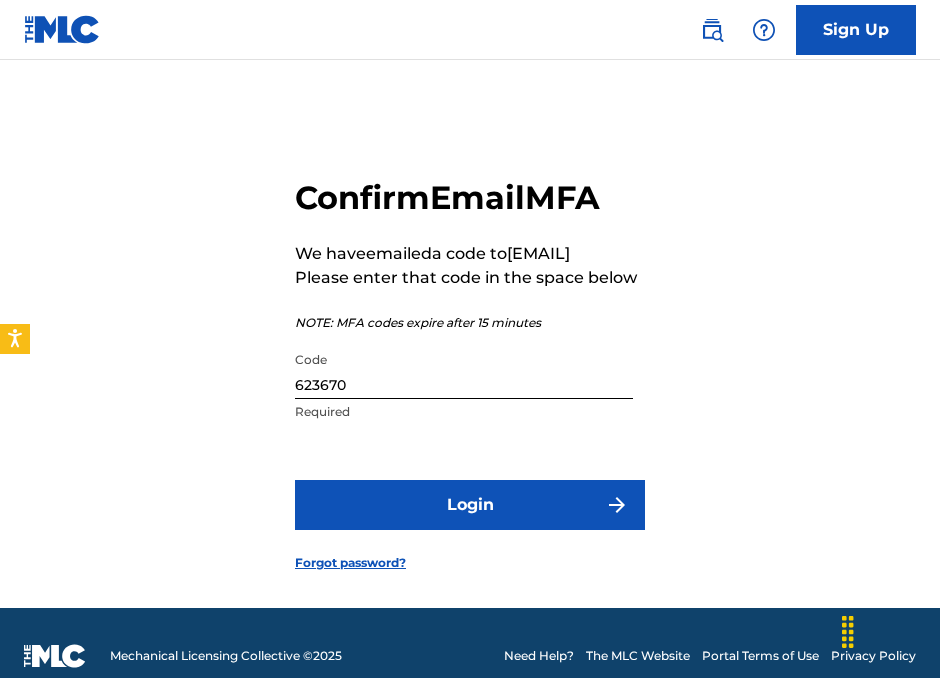 type on "623670" 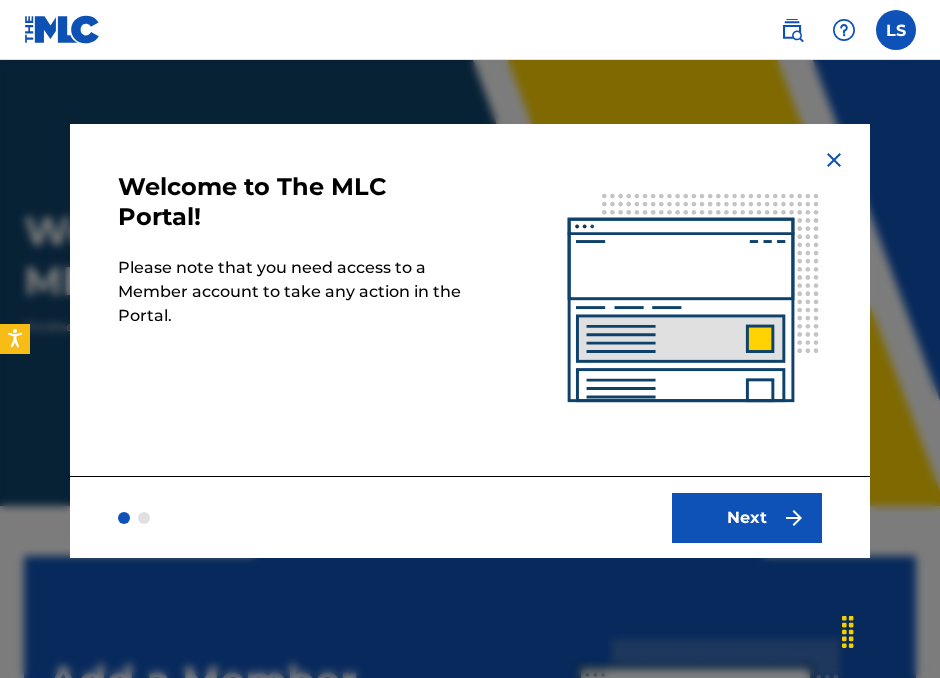 scroll, scrollTop: 0, scrollLeft: 0, axis: both 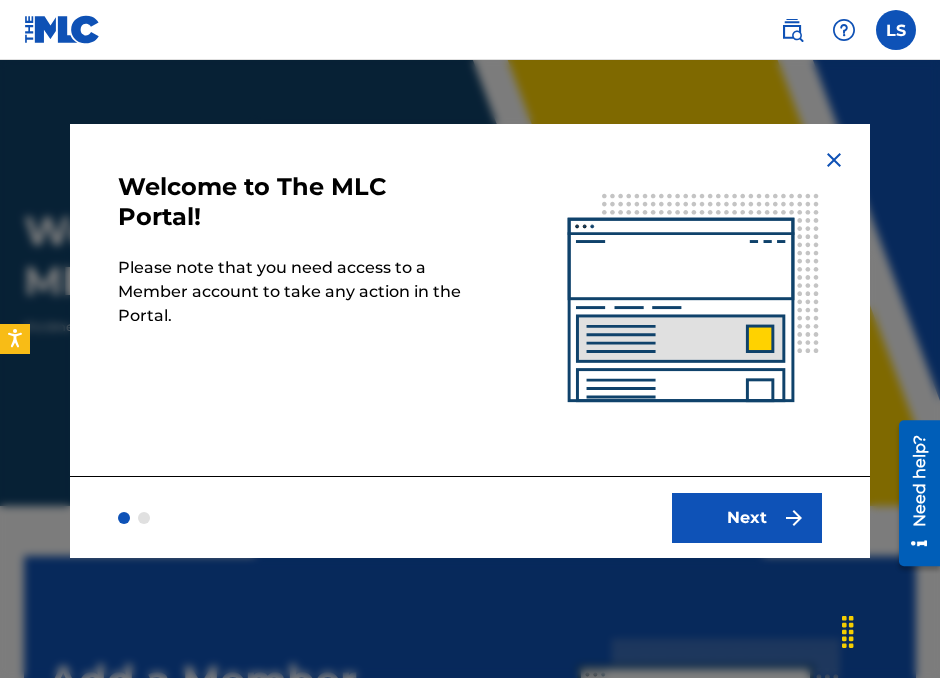 click on "Next" at bounding box center (747, 518) 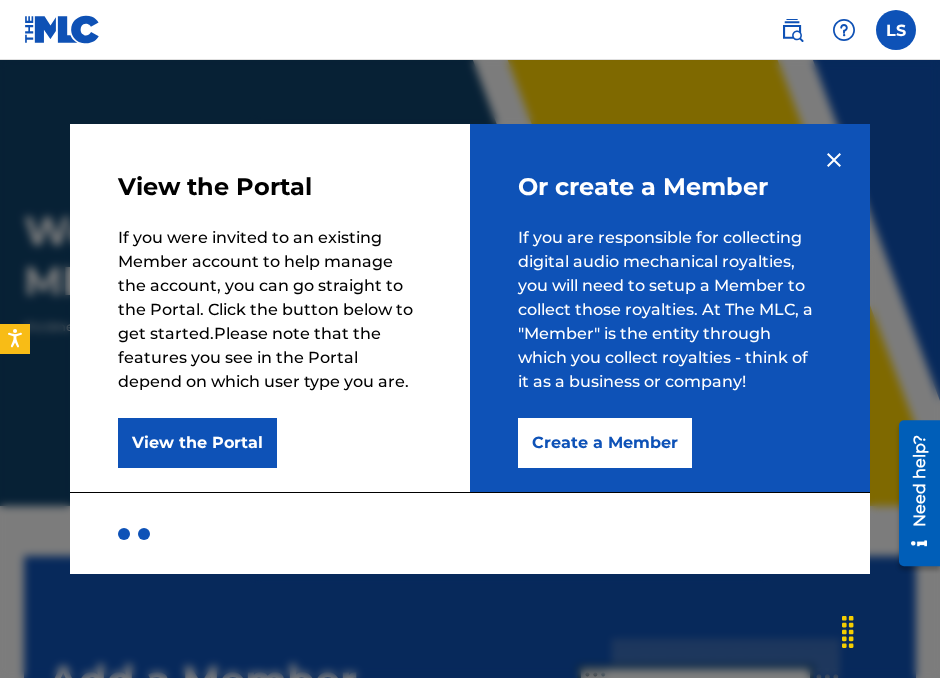 click on "Create a Member" at bounding box center [605, 443] 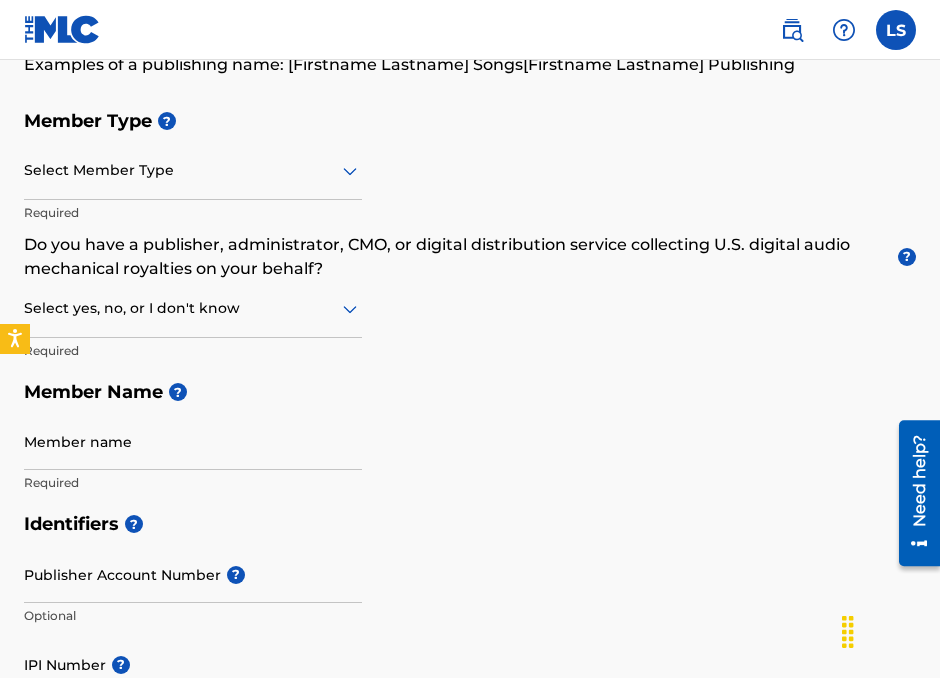 scroll, scrollTop: 206, scrollLeft: 0, axis: vertical 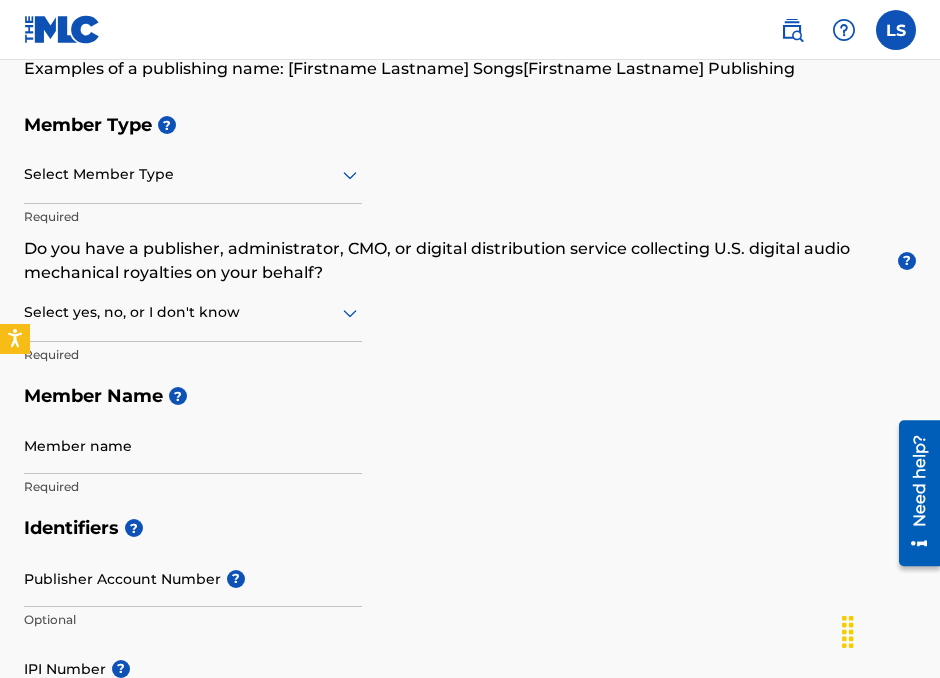 click 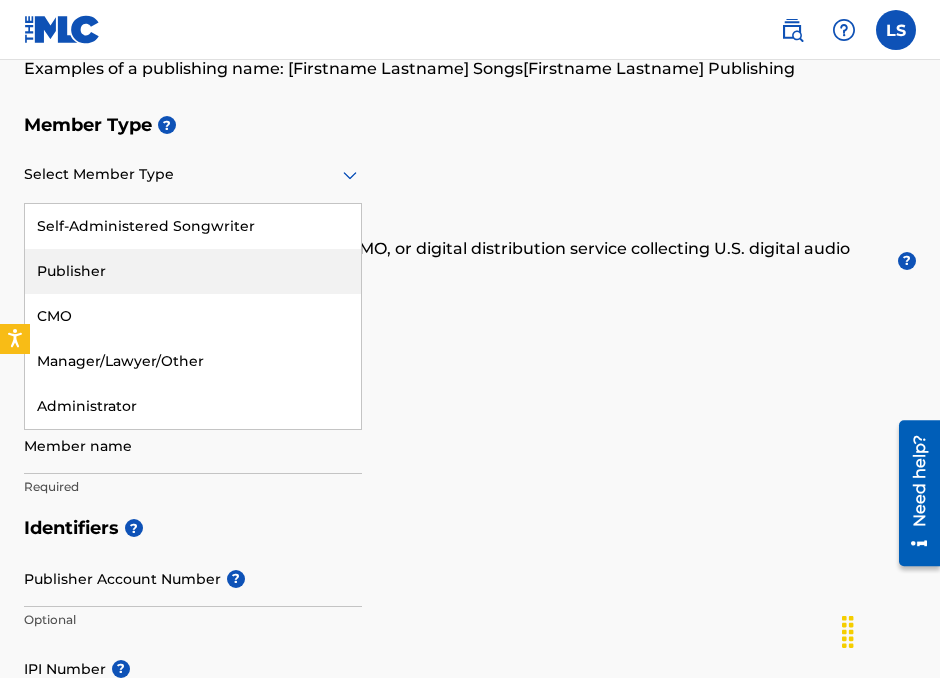 drag, startPoint x: 129, startPoint y: 234, endPoint x: 115, endPoint y: 272, distance: 40.496914 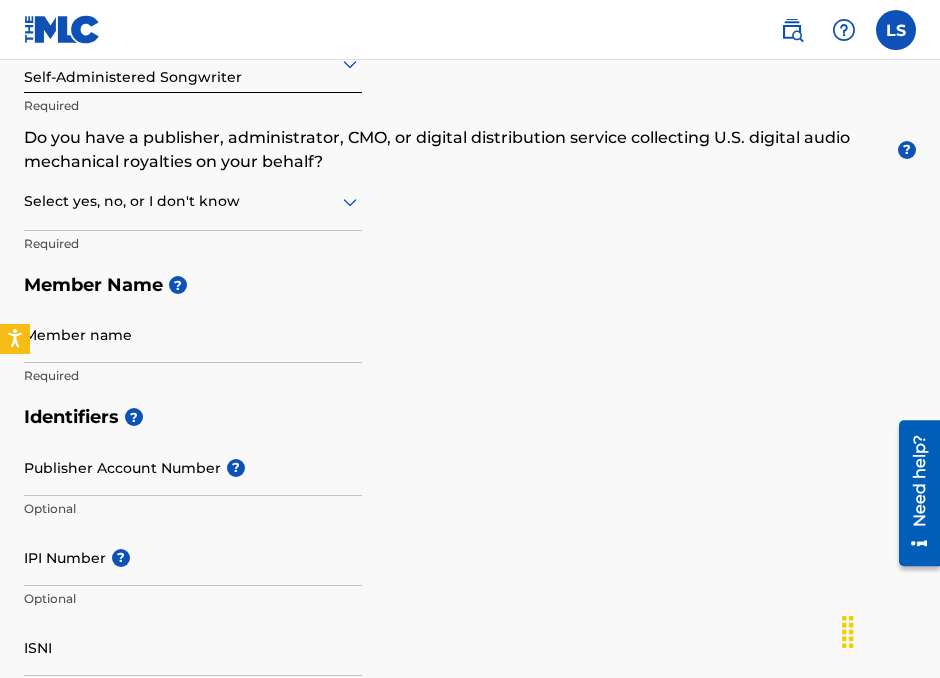 scroll, scrollTop: 321, scrollLeft: 0, axis: vertical 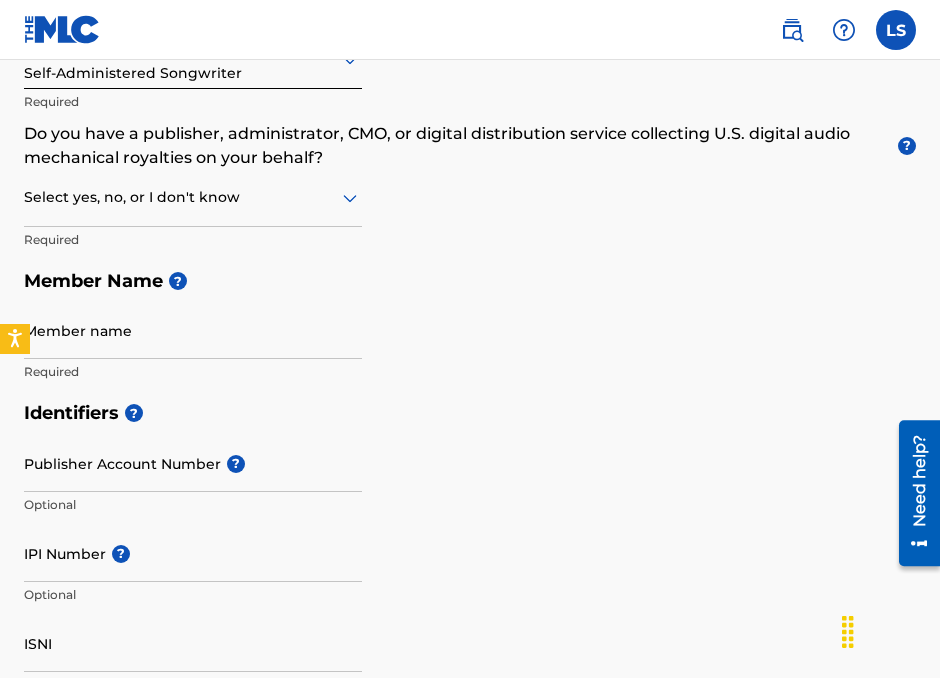 click at bounding box center (193, 197) 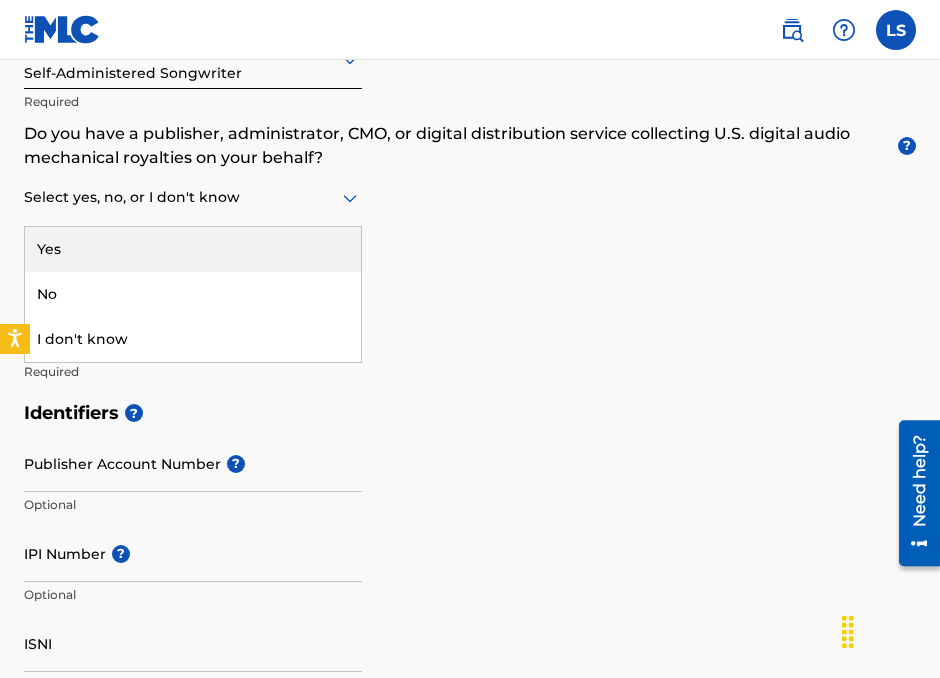 click 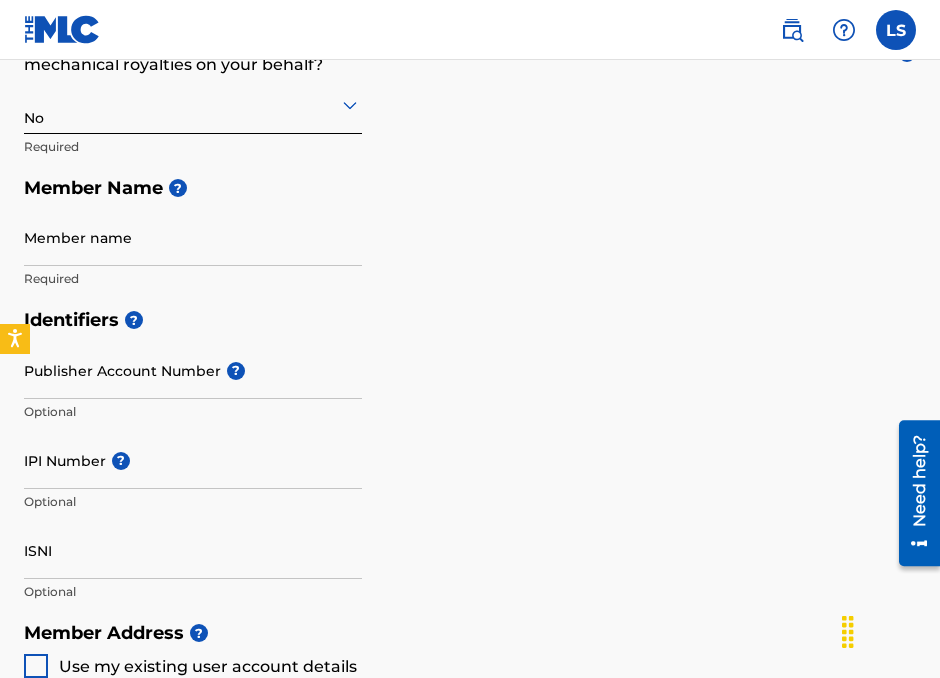 scroll, scrollTop: 462, scrollLeft: 0, axis: vertical 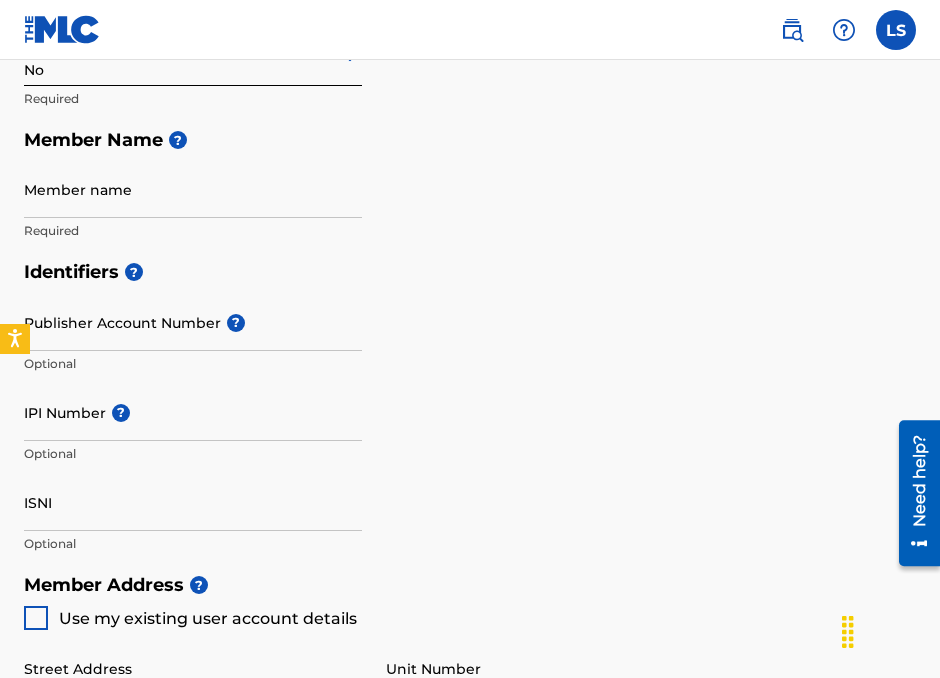 click on "Member name" at bounding box center [193, 189] 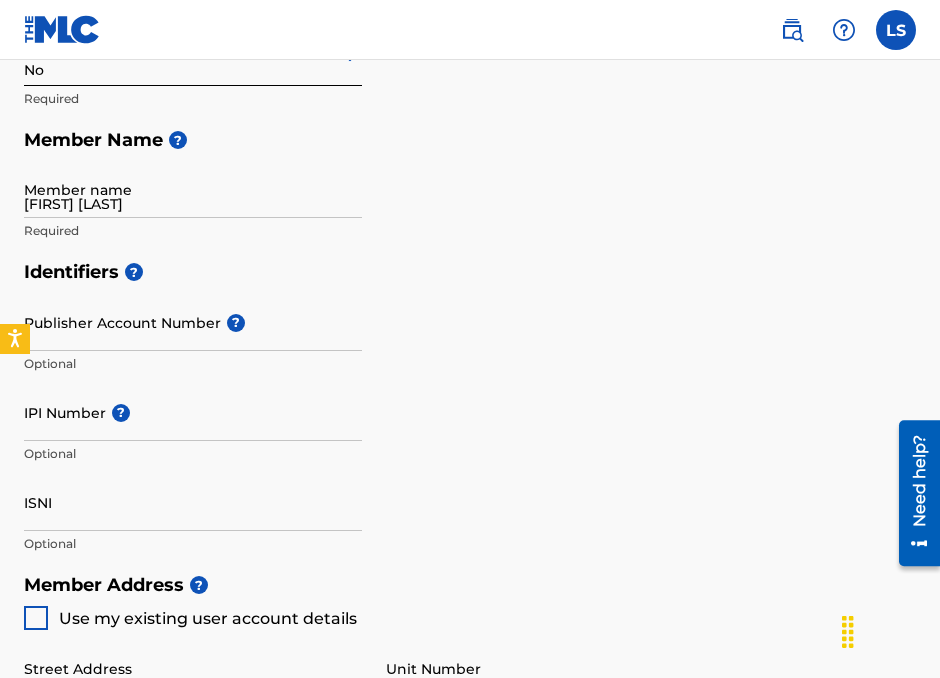 type on "2740 Eagle Ridge Loop" 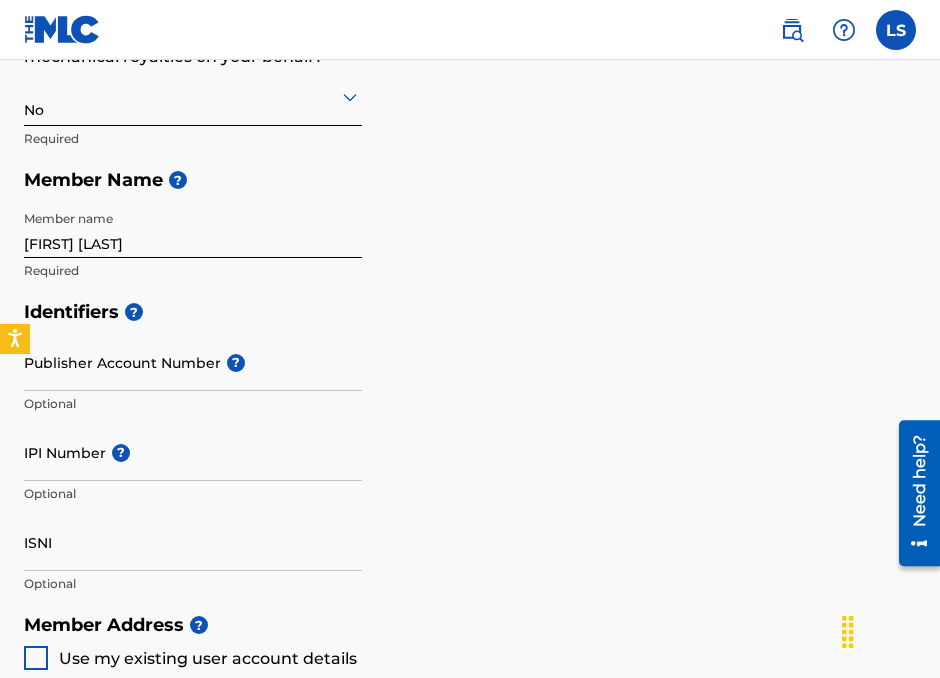 scroll, scrollTop: 426, scrollLeft: 0, axis: vertical 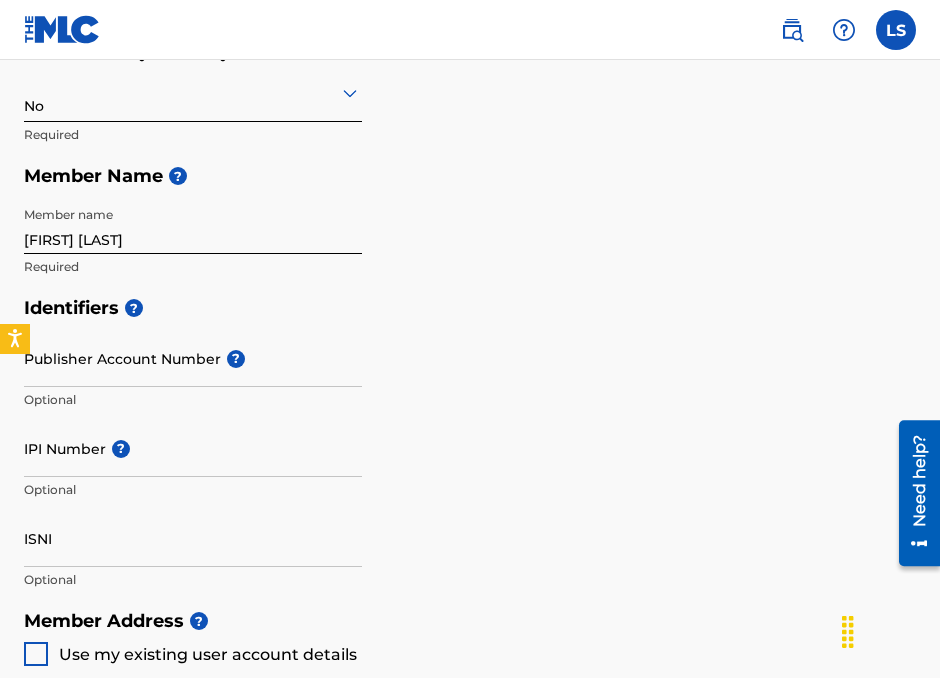 click on "Publisher Account Number ?" at bounding box center (193, 358) 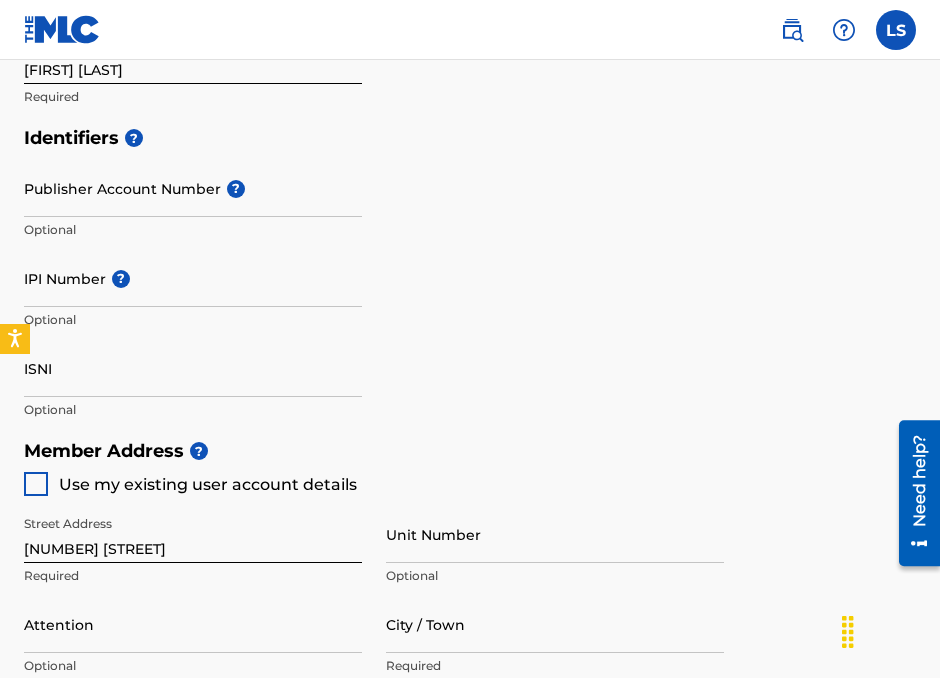 scroll, scrollTop: 597, scrollLeft: 0, axis: vertical 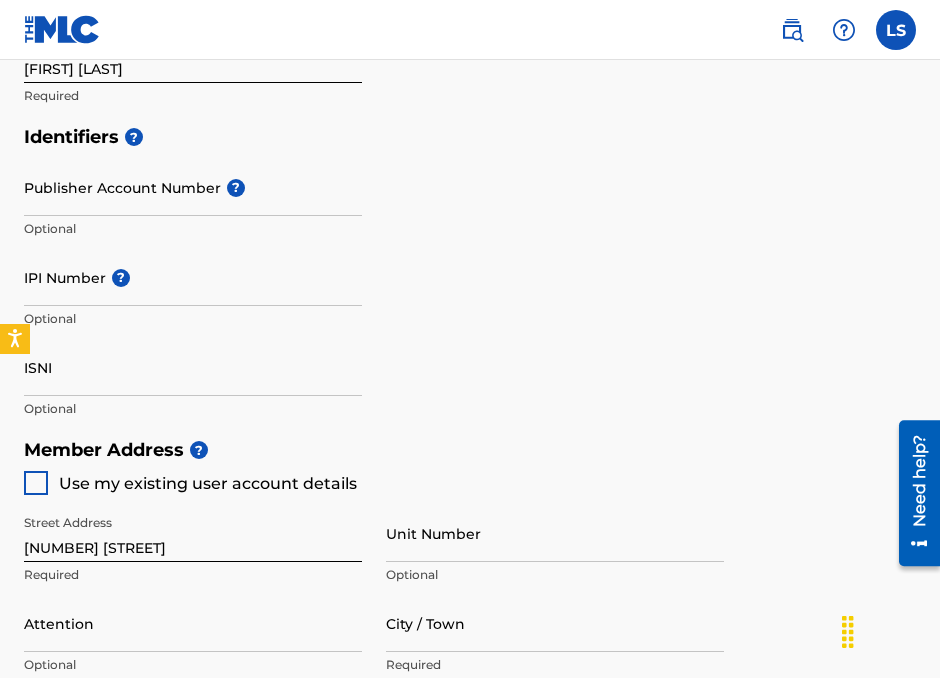 click on "Publisher Account Number ?" at bounding box center (193, 187) 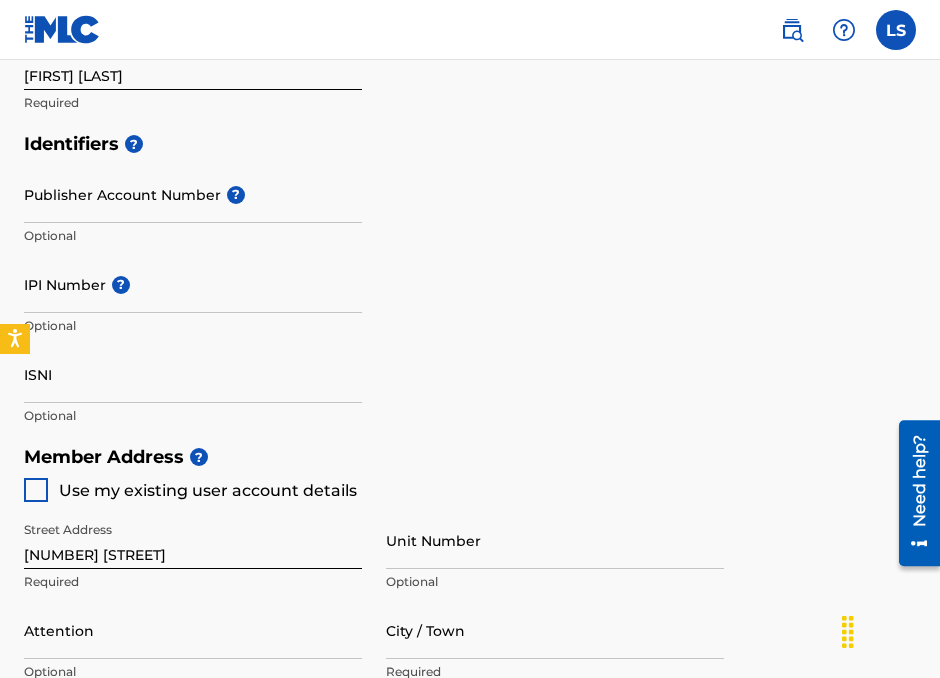 click on "Publisher Account Number ?" at bounding box center [193, 194] 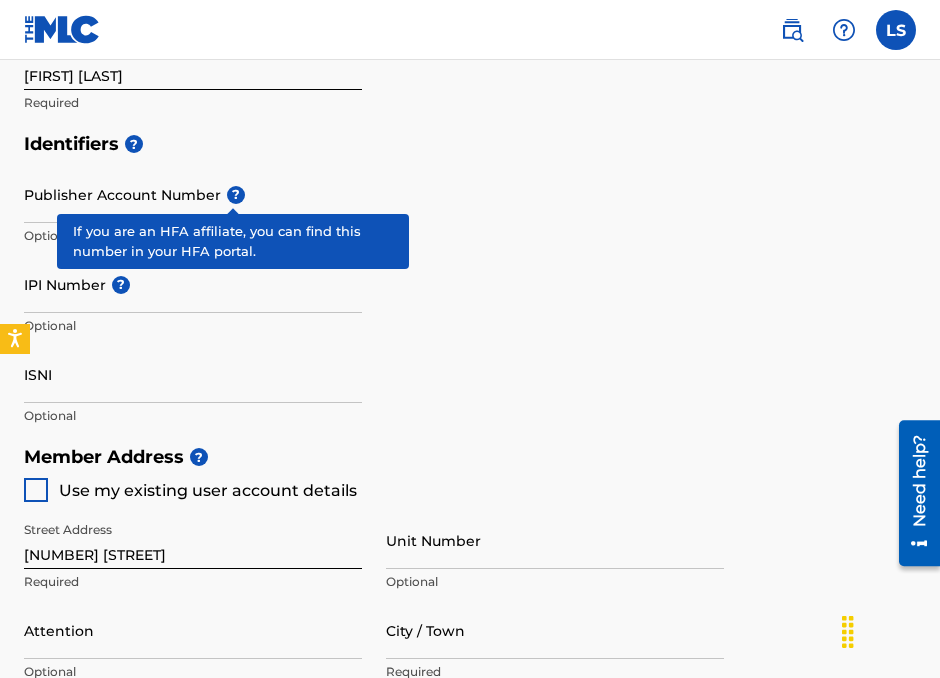 click on "?" at bounding box center [236, 195] 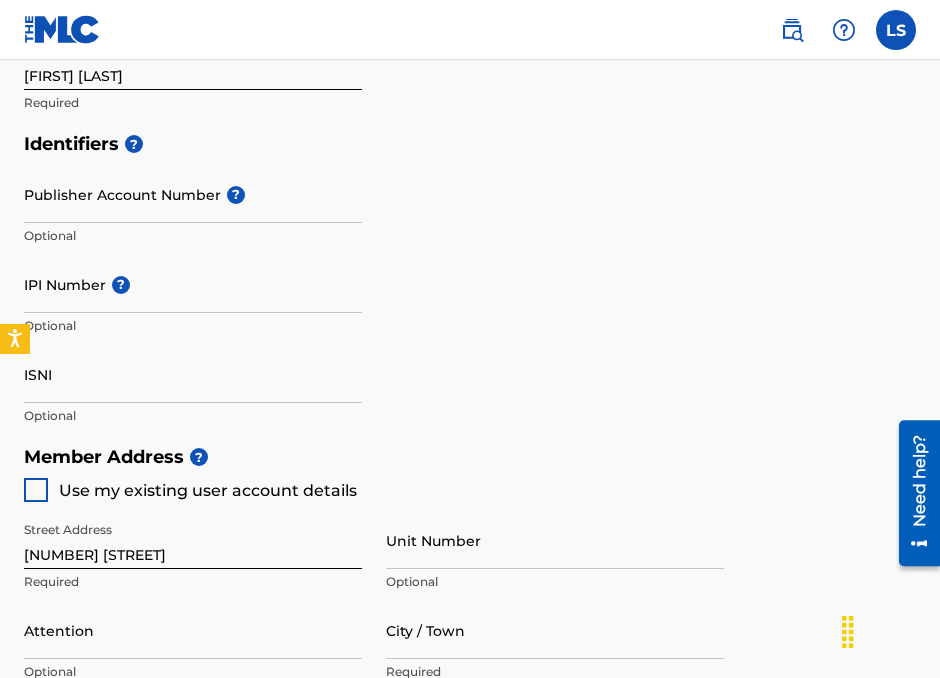 click on "Publisher Account Number ?" at bounding box center [193, 194] 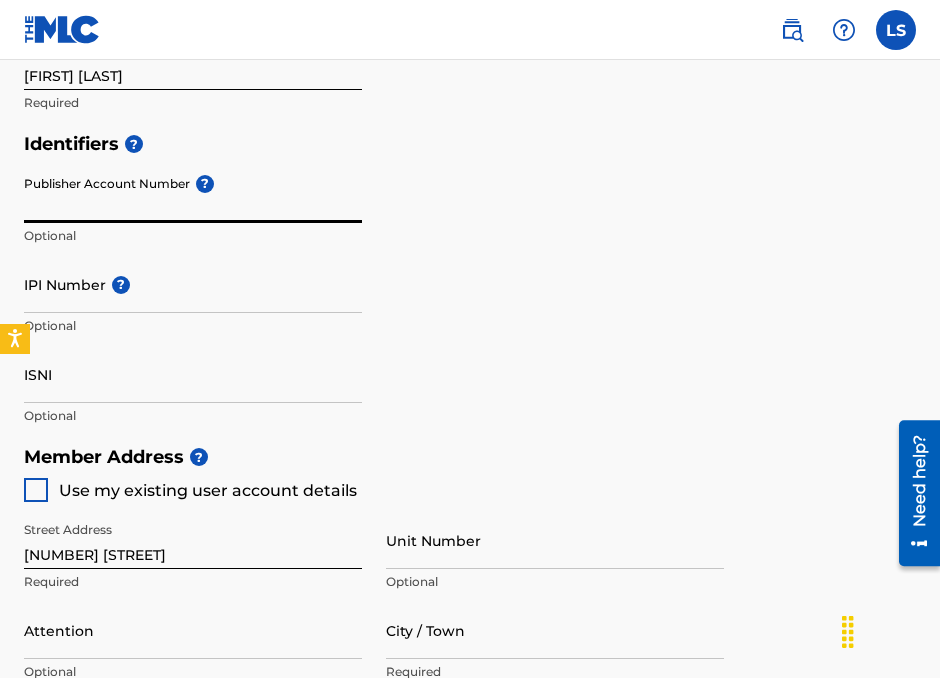 paste on "7752348" 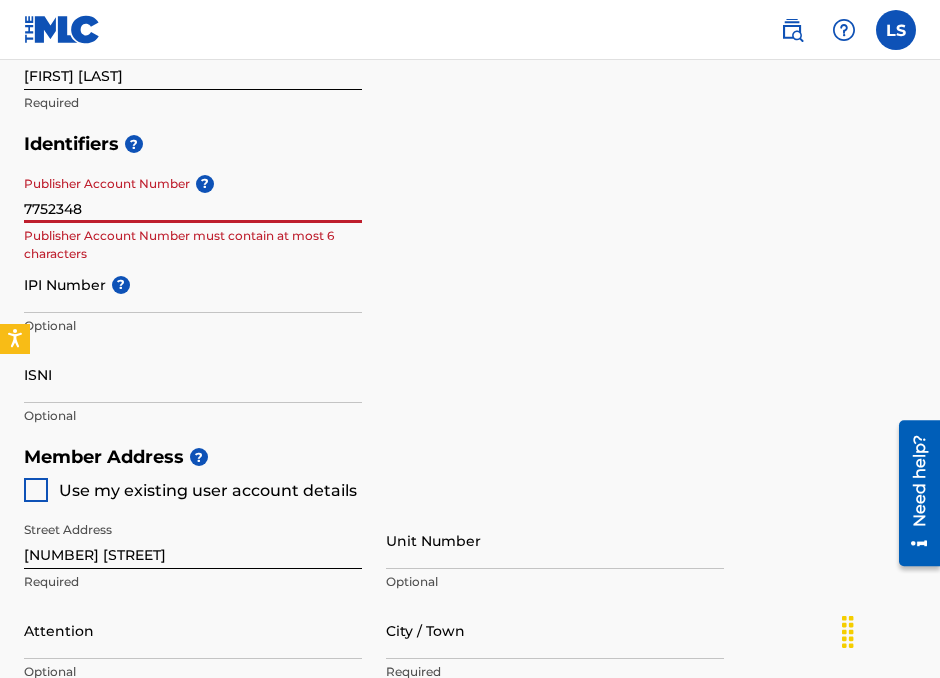 drag, startPoint x: 108, startPoint y: 209, endPoint x: -113, endPoint y: 202, distance: 221.11082 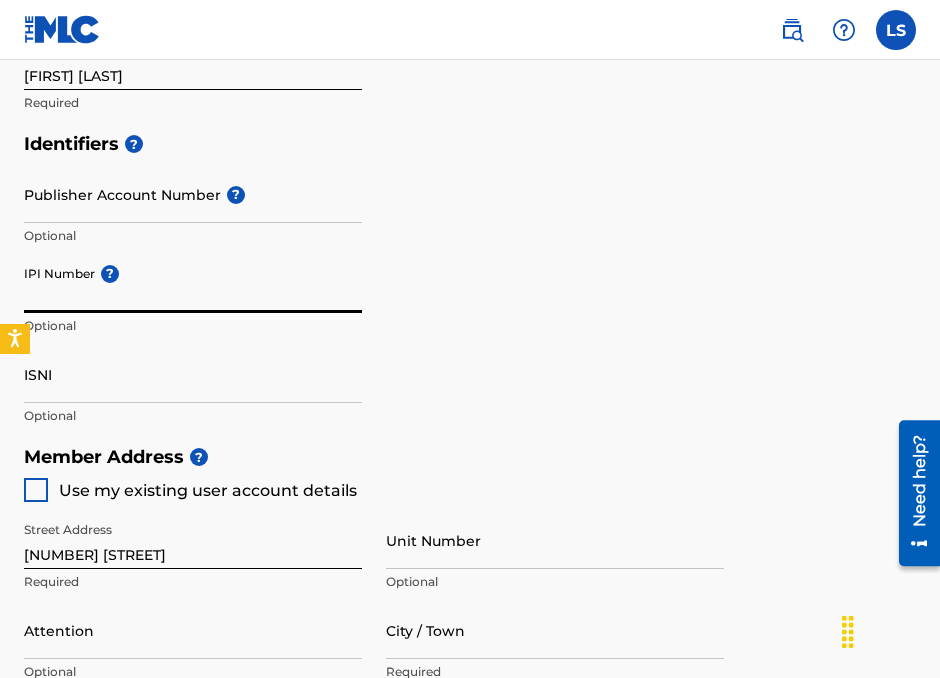 paste on "1281732552" 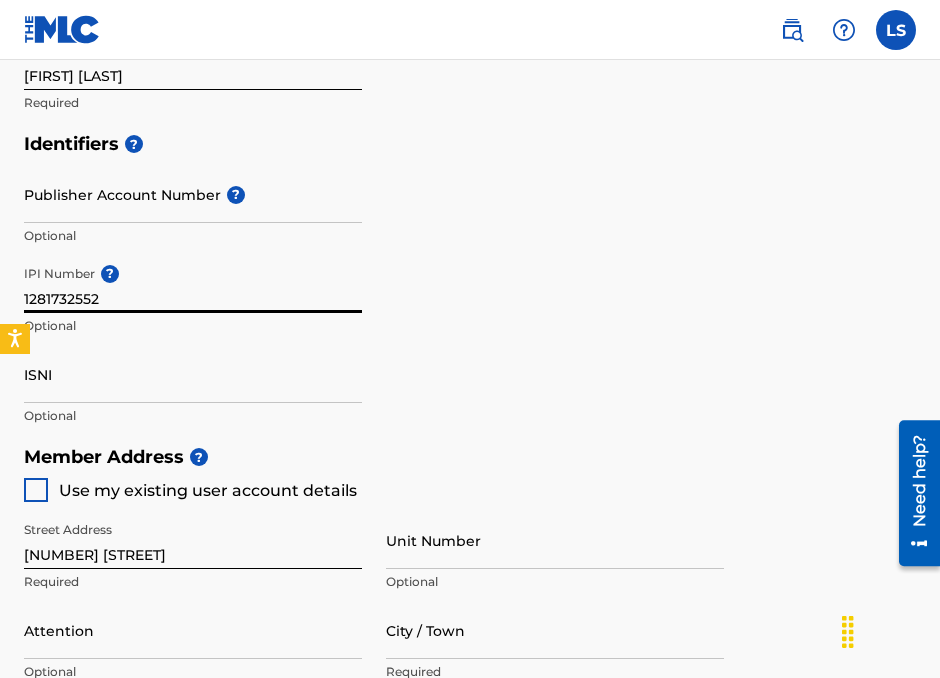 type on "1281732552" 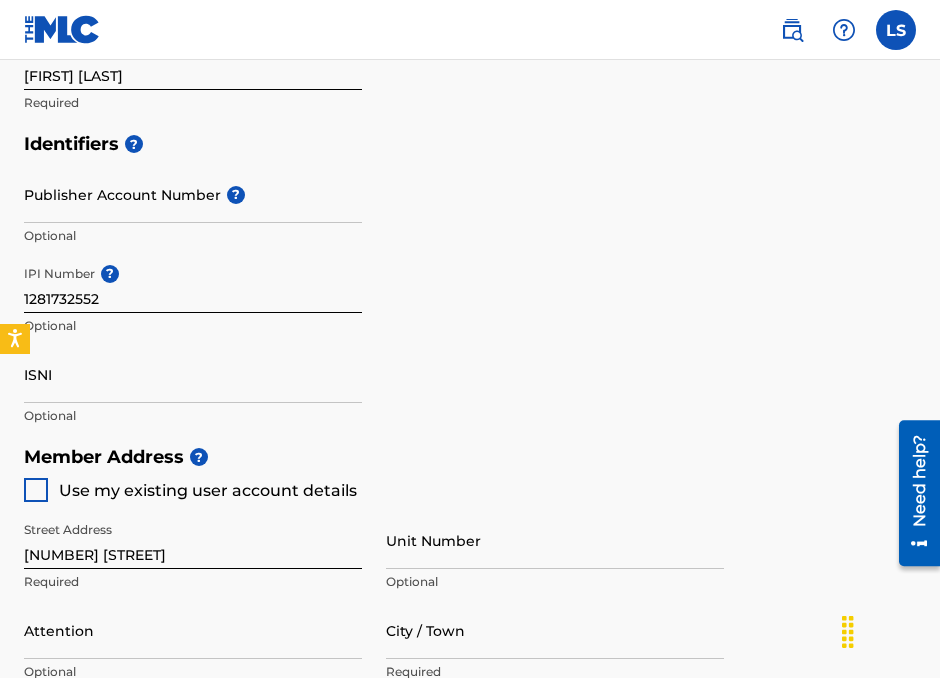 click on "Identifiers ? Publisher Account Number ? Optional IPI Number ? 1281732552 Optional ISNI Optional" at bounding box center (470, 279) 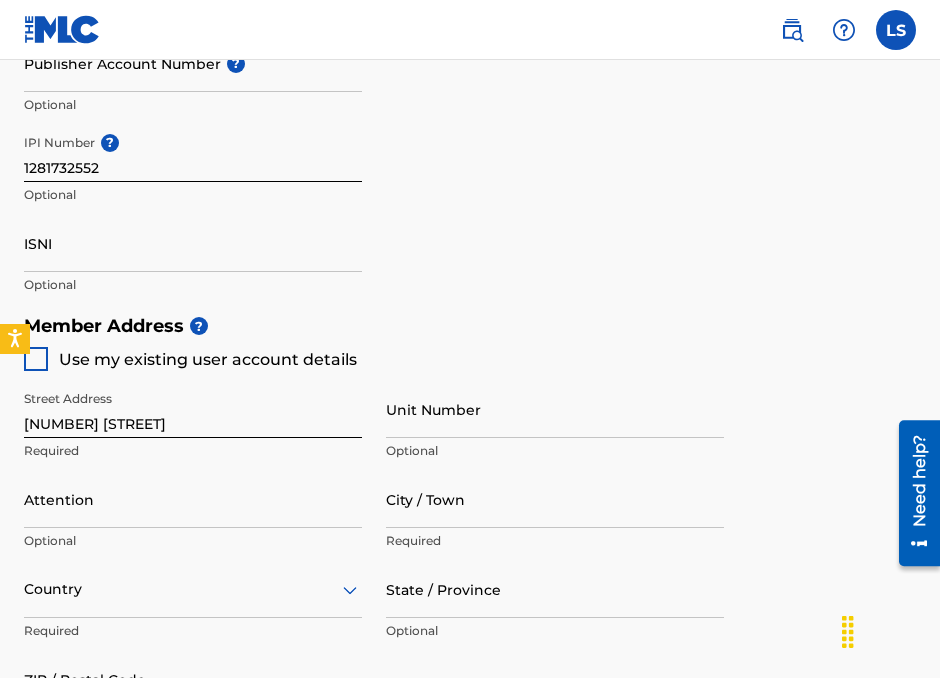 scroll, scrollTop: 729, scrollLeft: 0, axis: vertical 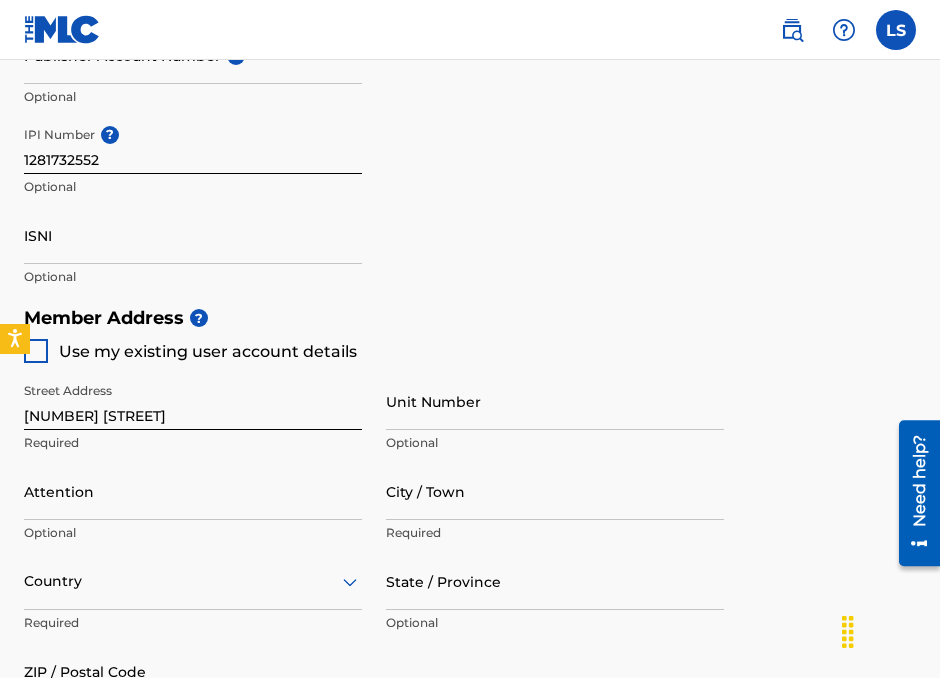 click on "ISNI" at bounding box center [193, 235] 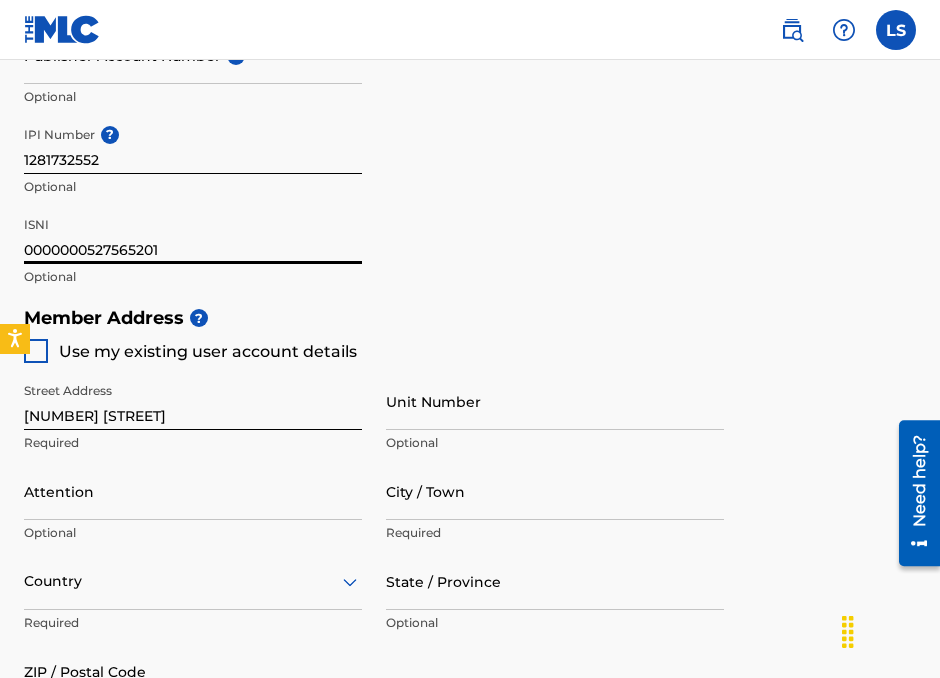 type on "0000000527565201" 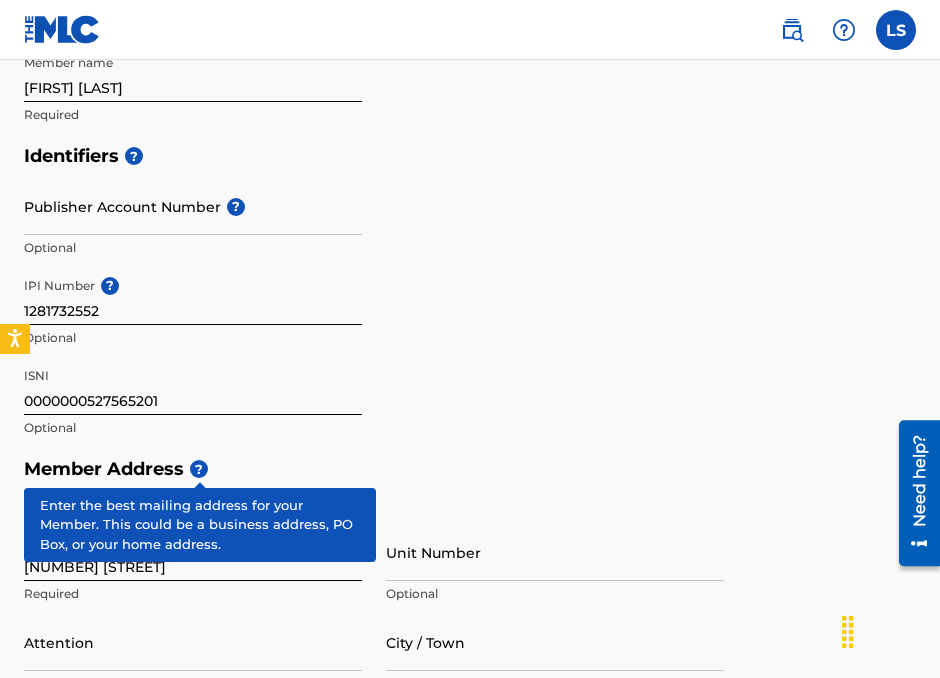 scroll, scrollTop: 577, scrollLeft: 0, axis: vertical 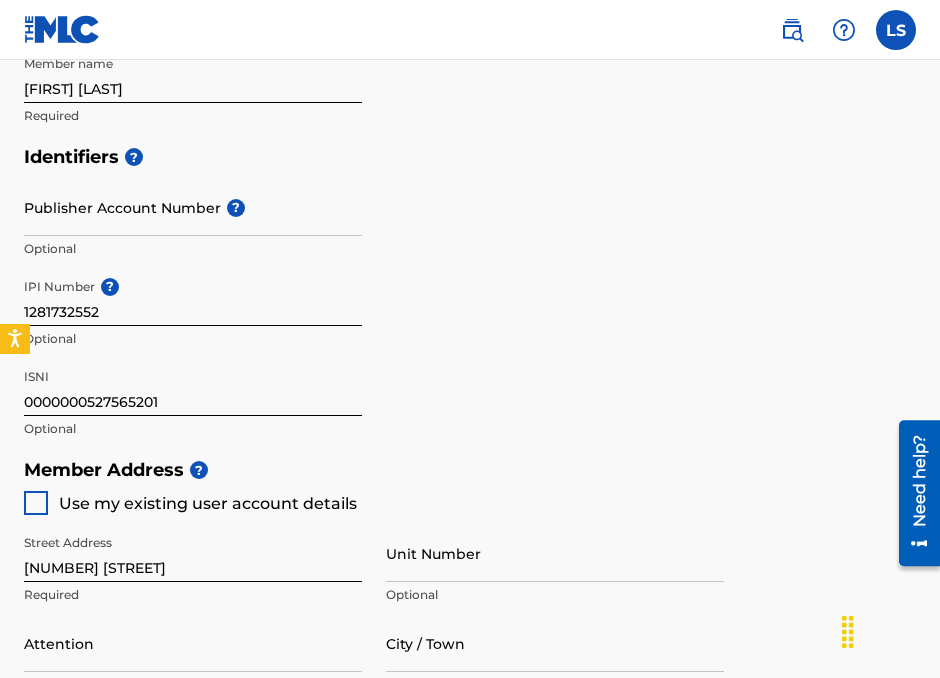 click on "Publisher Account Number ?" at bounding box center (193, 207) 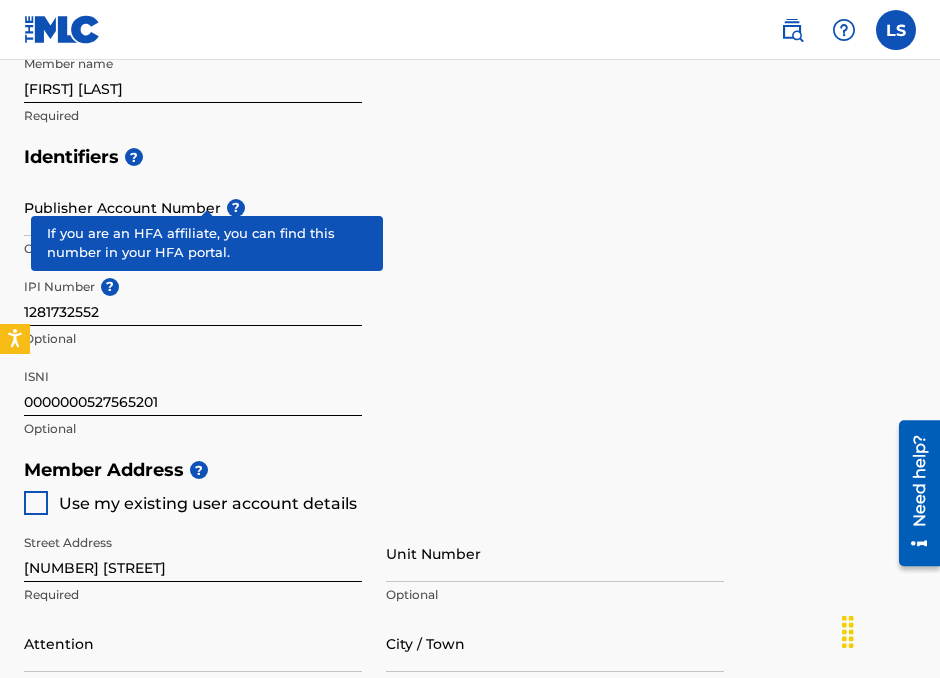 click on "Publisher Account Number ? Optional" at bounding box center [193, 224] 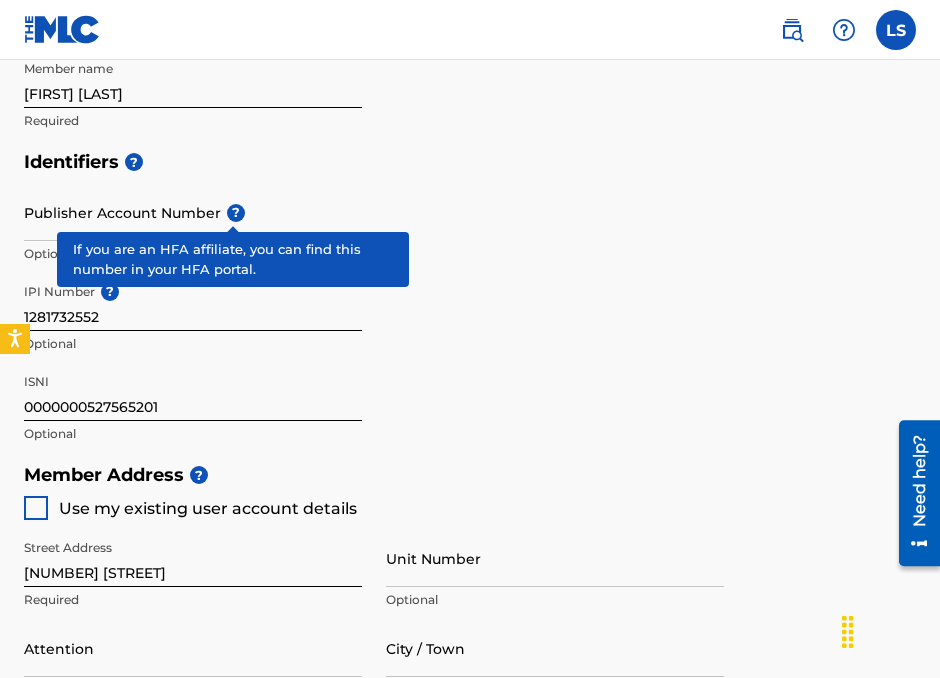 click on "?" at bounding box center (236, 213) 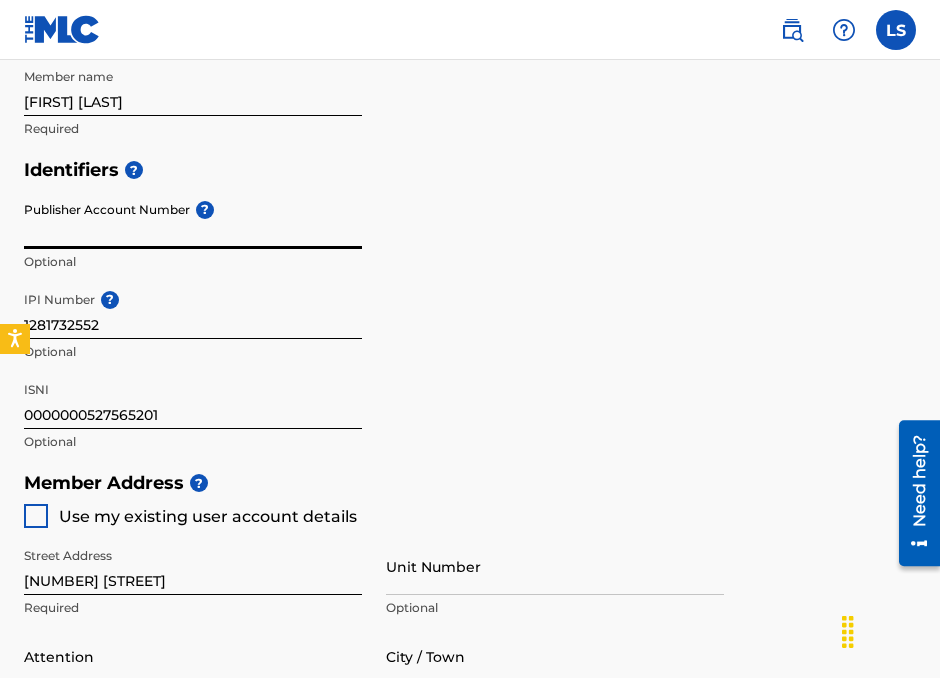 click on "Publisher Account Number ?" at bounding box center (193, 220) 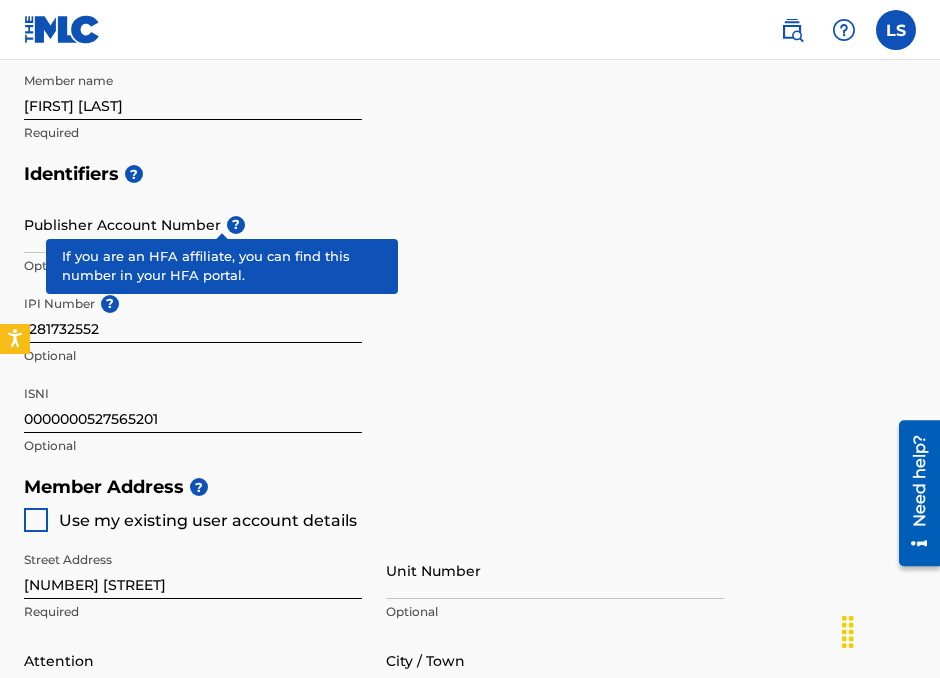 click on "Publisher Account Number ? Optional" at bounding box center [193, 241] 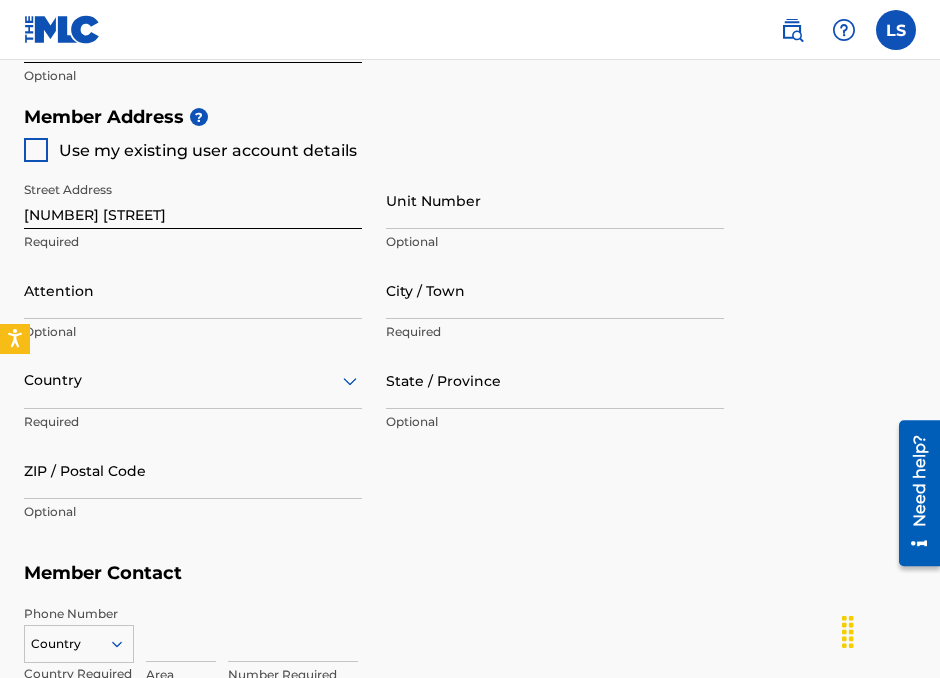 scroll, scrollTop: 935, scrollLeft: 0, axis: vertical 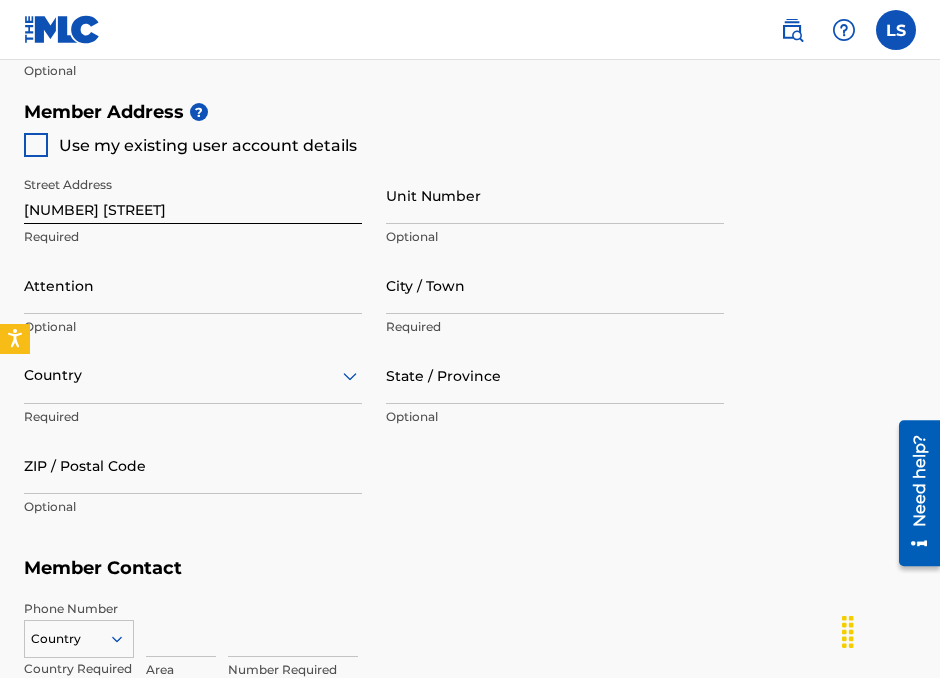 click at bounding box center (36, 145) 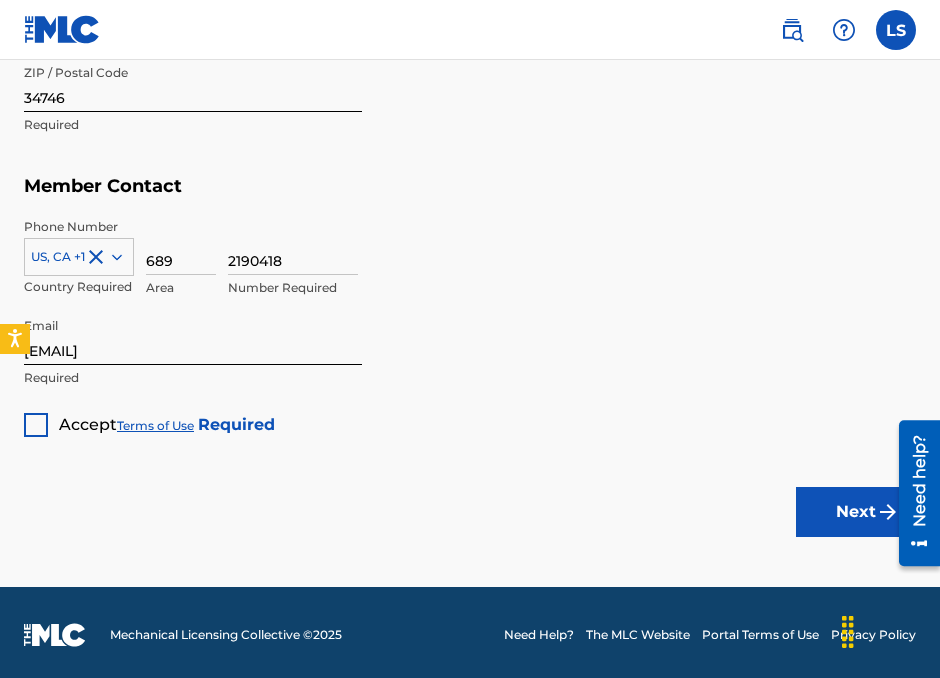 scroll, scrollTop: 1321, scrollLeft: 0, axis: vertical 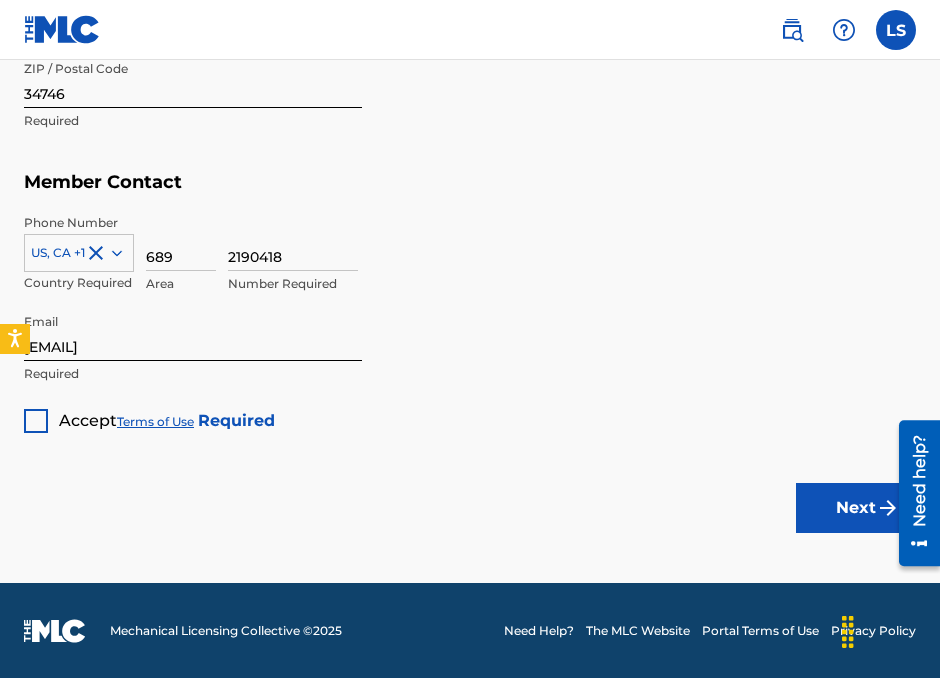 click at bounding box center (36, 421) 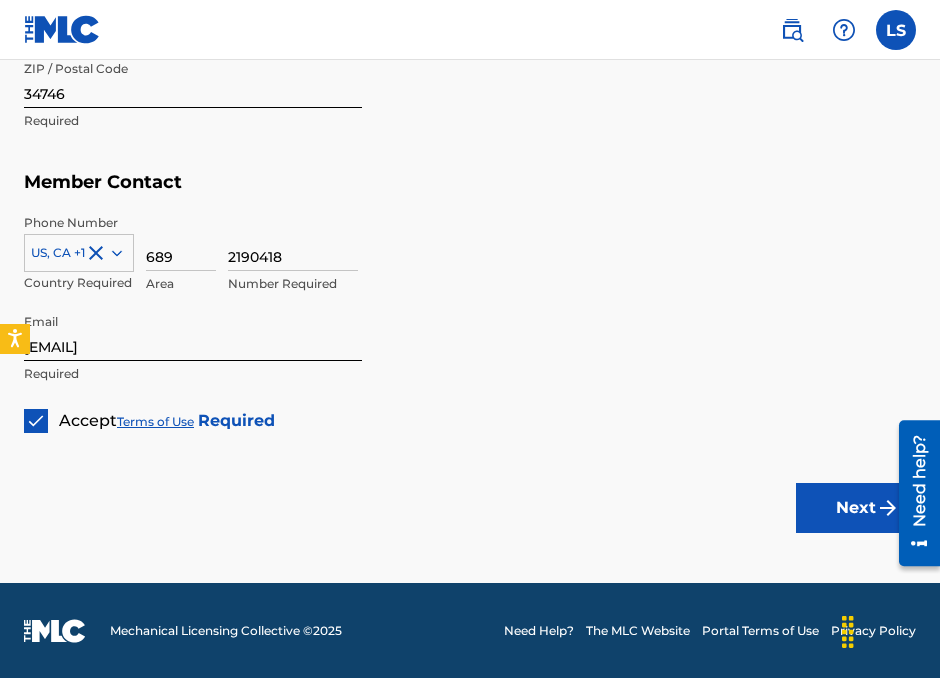 click on "Next" at bounding box center [856, 508] 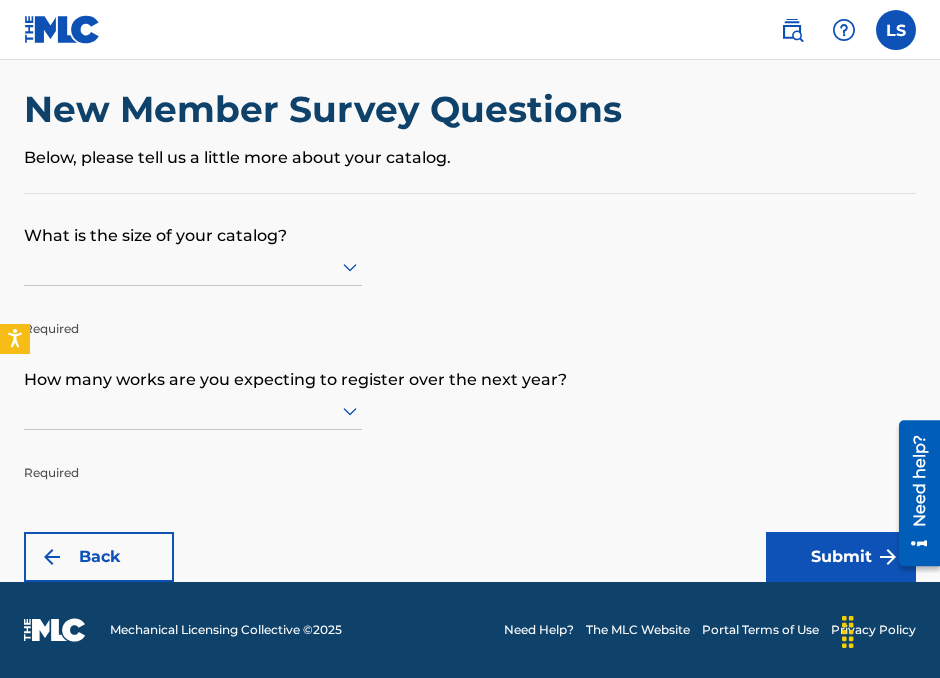 scroll, scrollTop: 0, scrollLeft: 0, axis: both 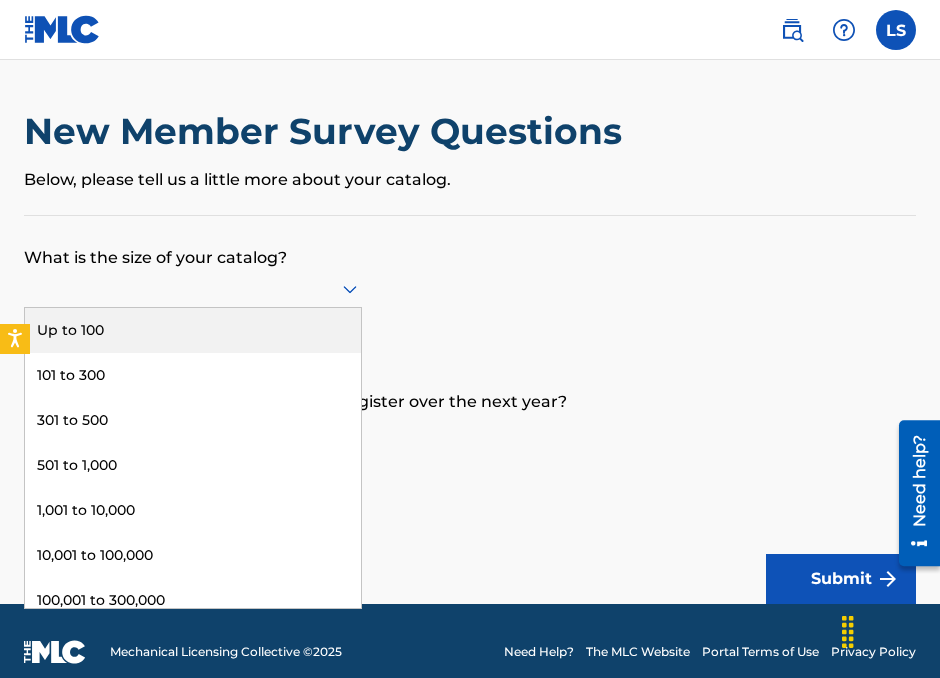 click 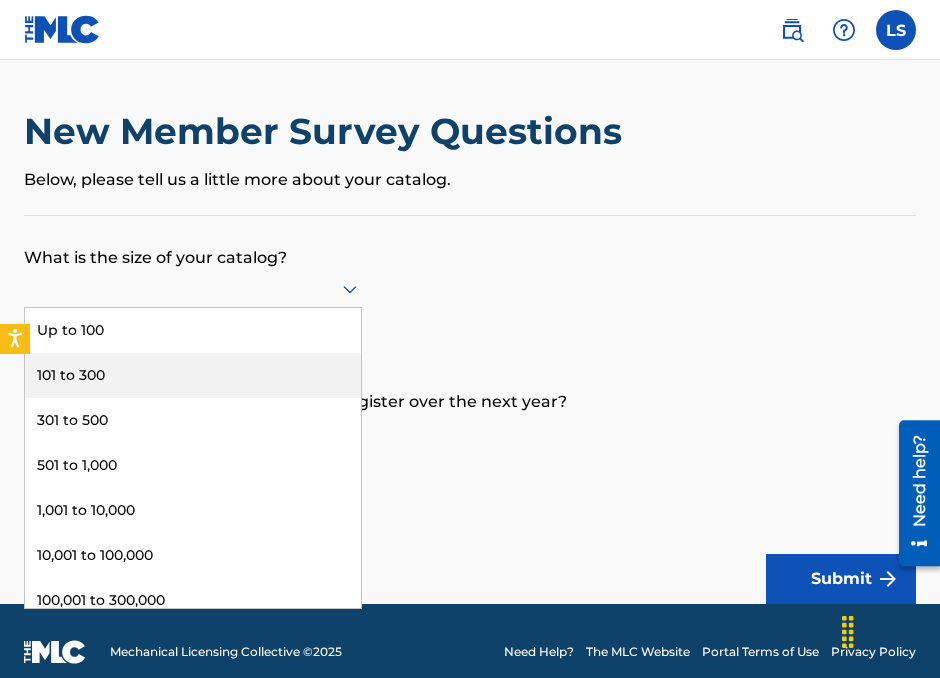 click on "101 to 300" at bounding box center [193, 375] 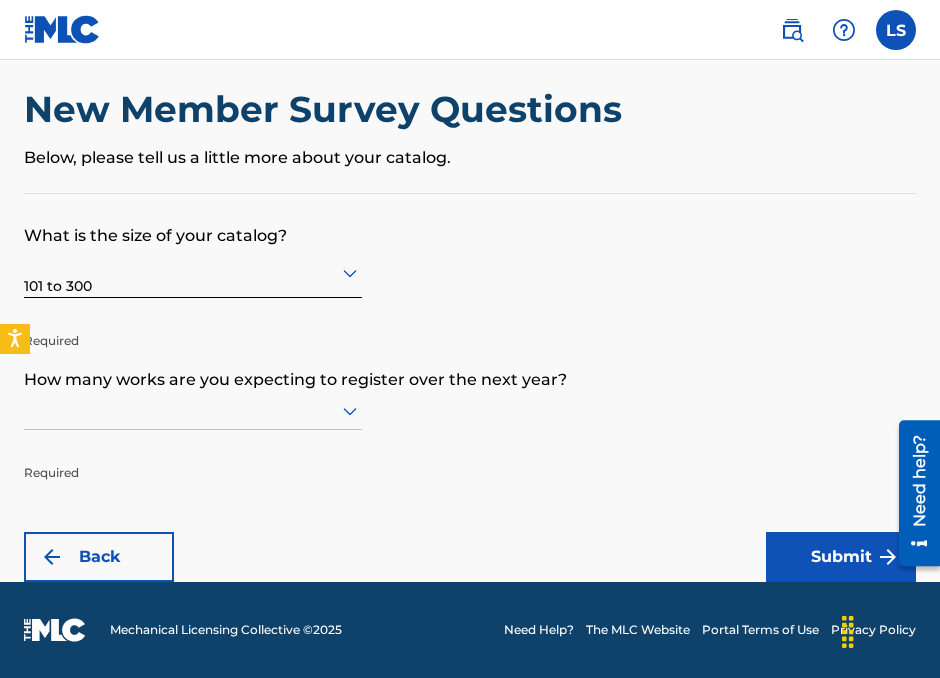 scroll, scrollTop: 22, scrollLeft: 0, axis: vertical 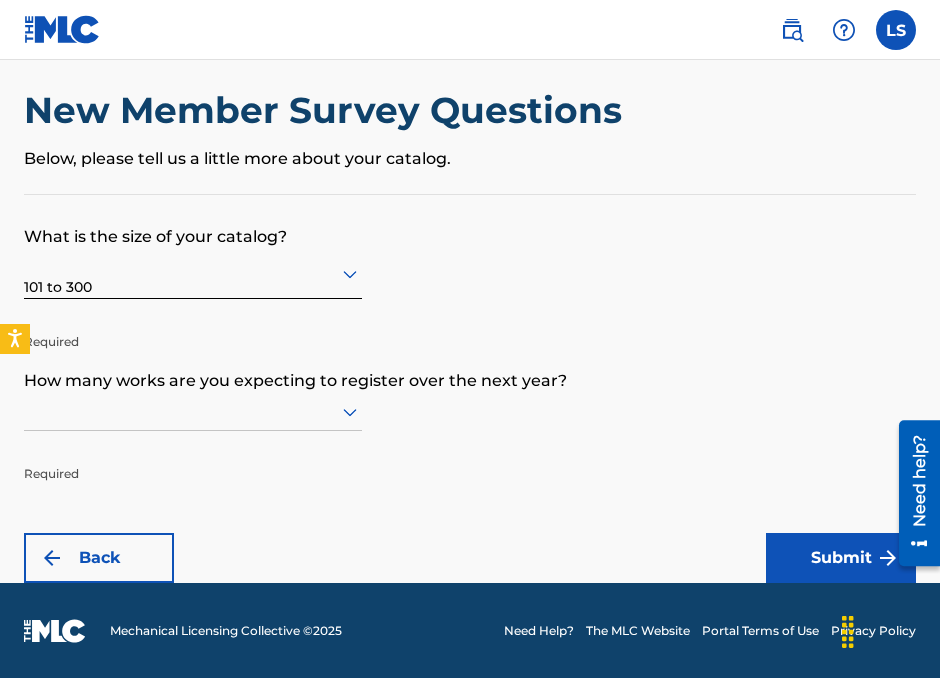 click 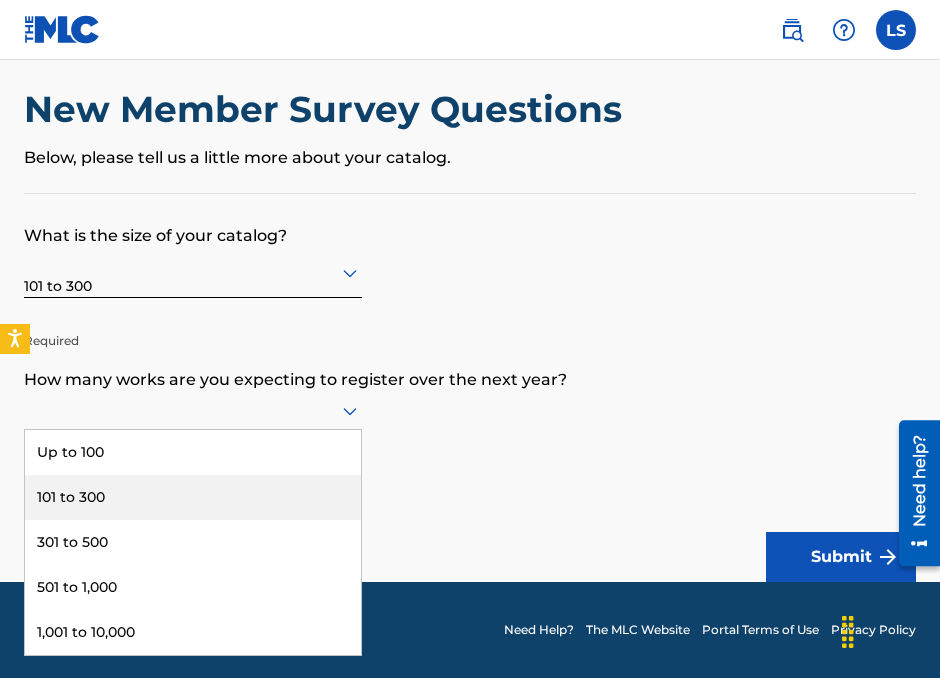 click on "101 to 300" at bounding box center (193, 497) 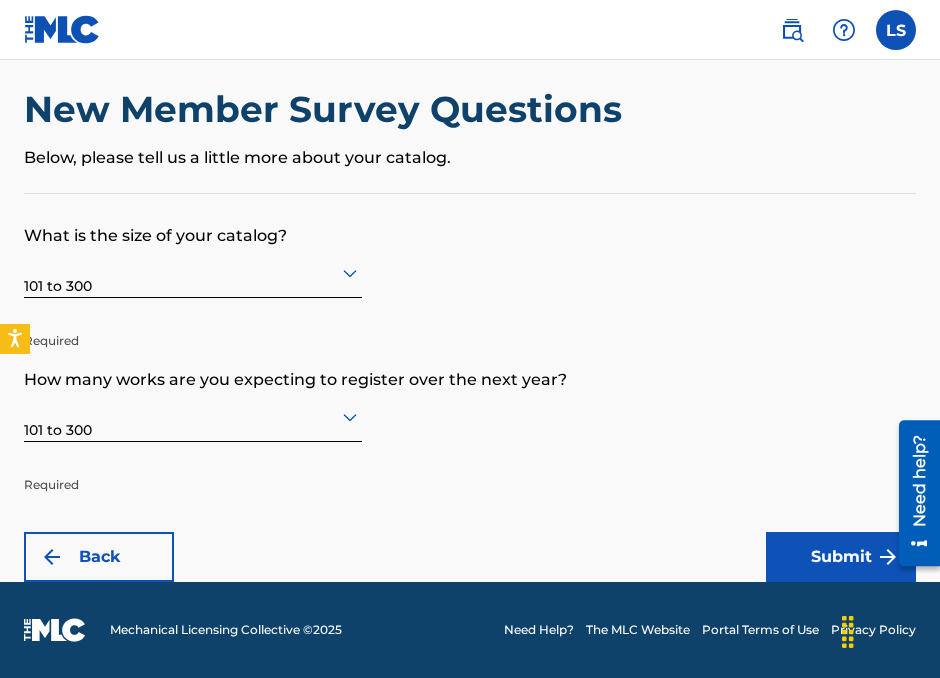 click on "Submit" at bounding box center (841, 557) 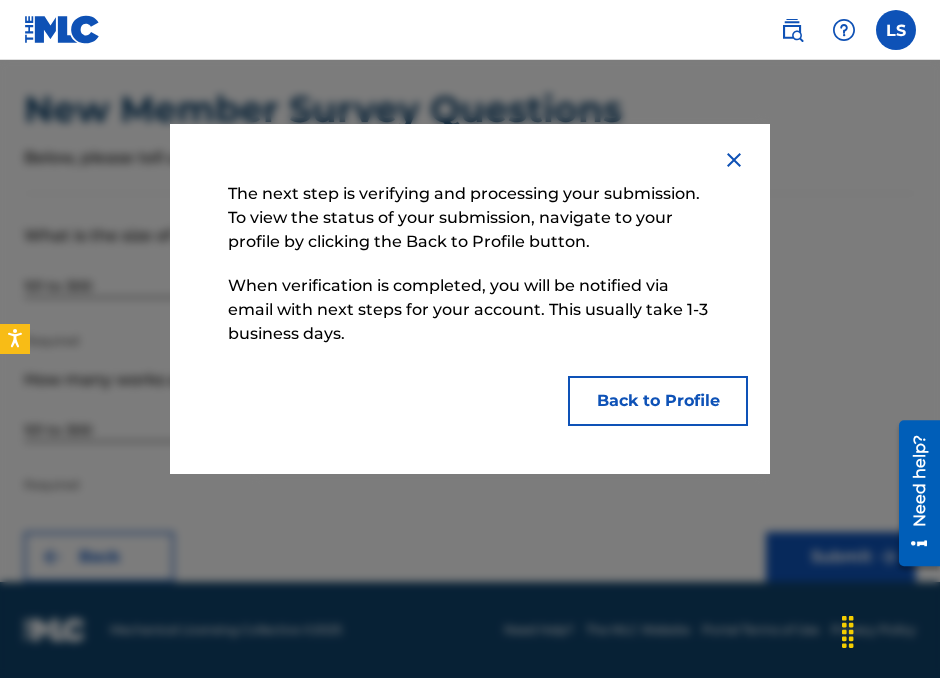 click on "Back to Profile" at bounding box center [658, 401] 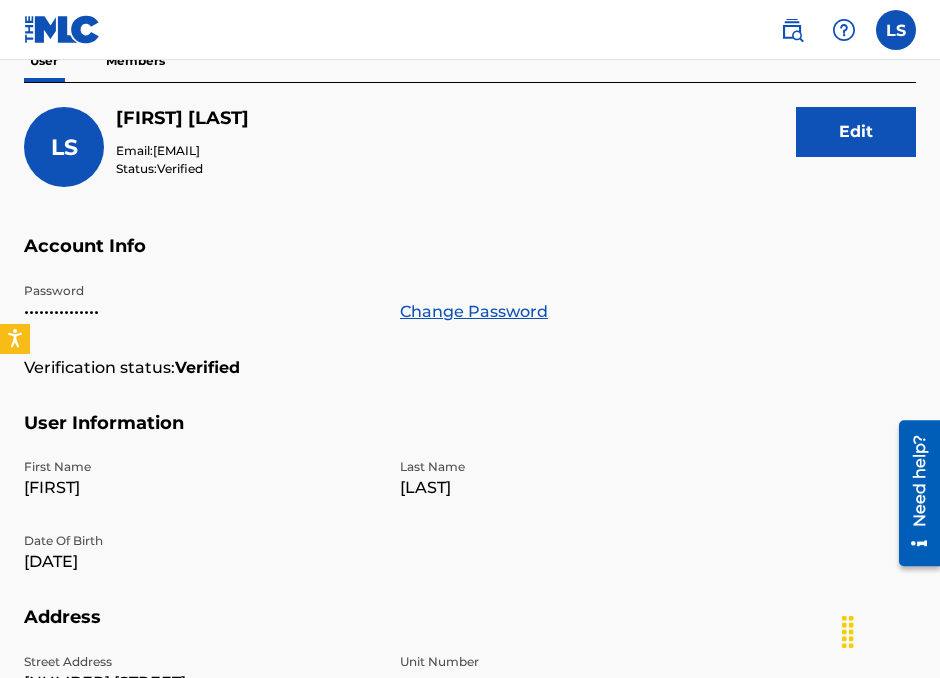scroll, scrollTop: 0, scrollLeft: 0, axis: both 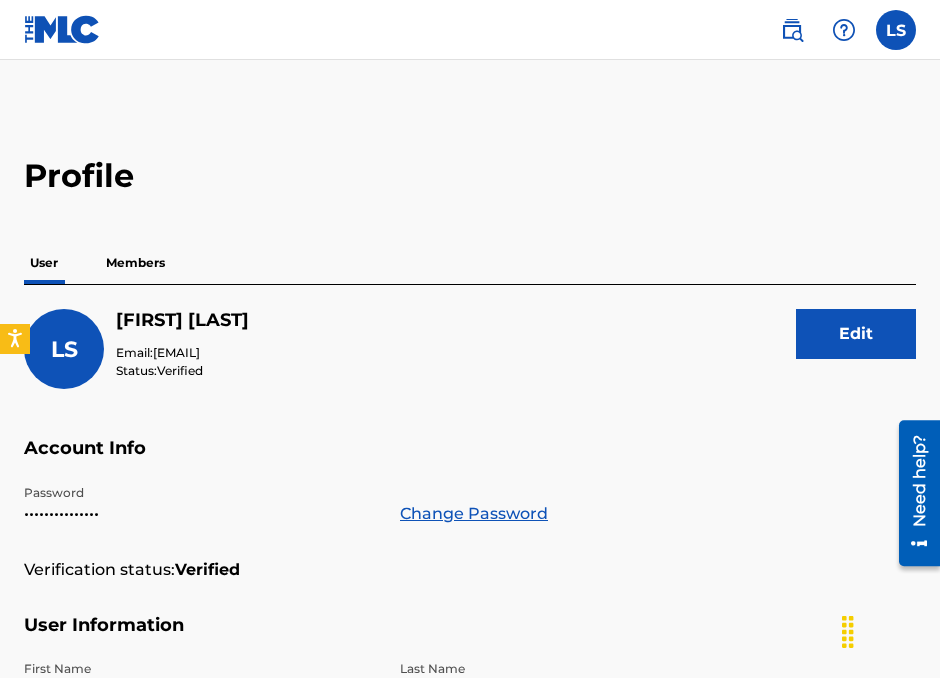 click on "Members" at bounding box center [135, 263] 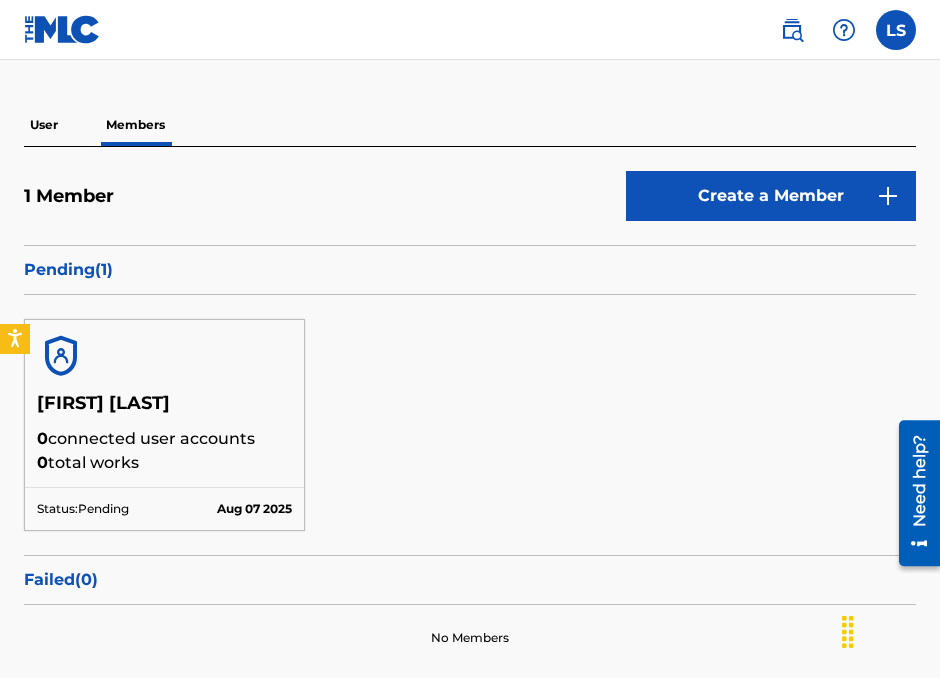 scroll, scrollTop: 154, scrollLeft: 0, axis: vertical 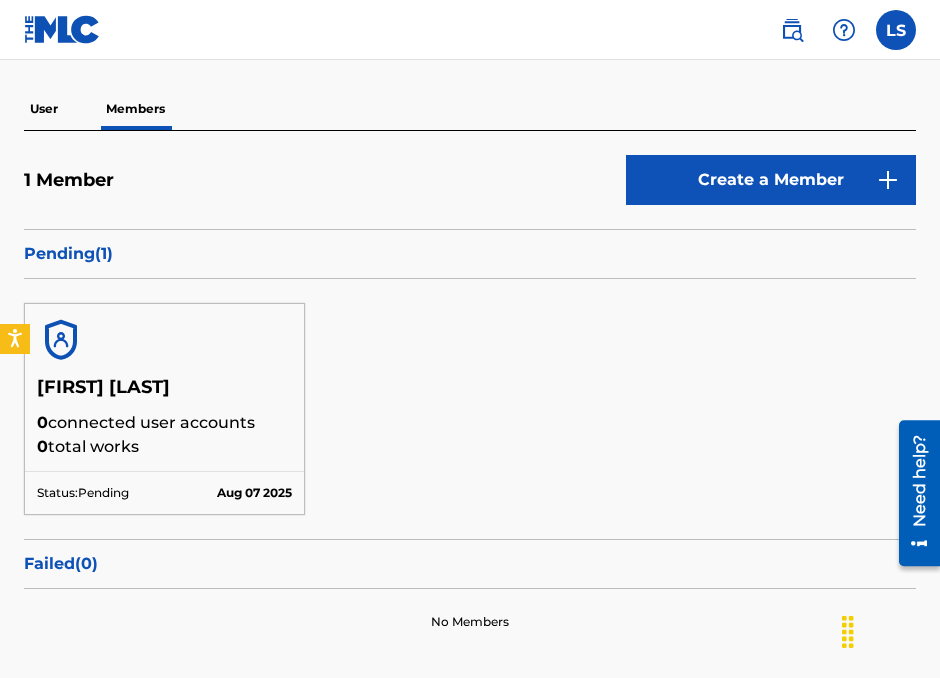 click on "0  total works" at bounding box center [164, 447] 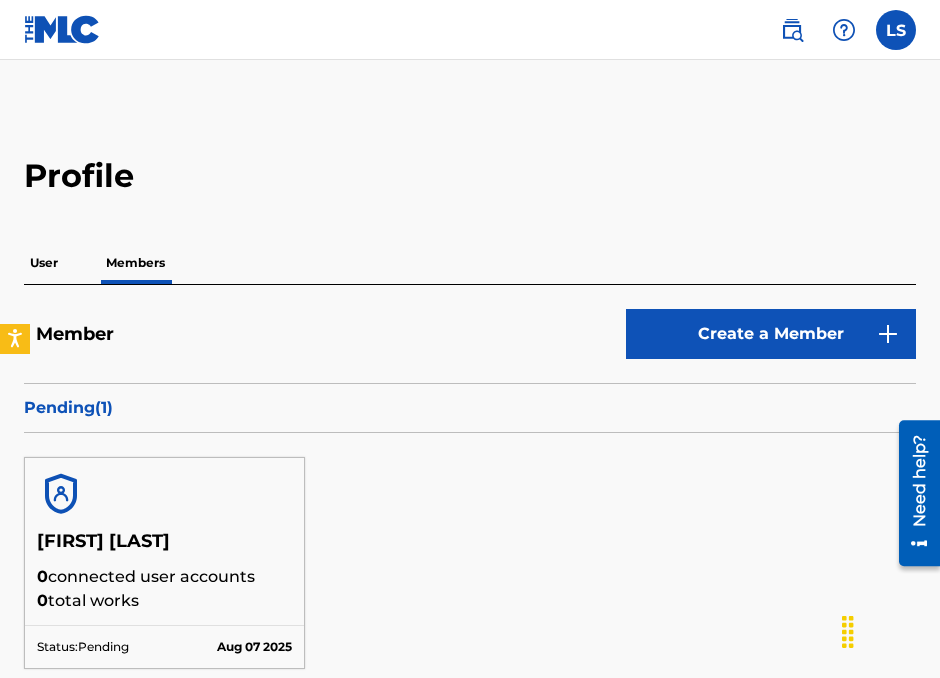 scroll, scrollTop: 1, scrollLeft: 0, axis: vertical 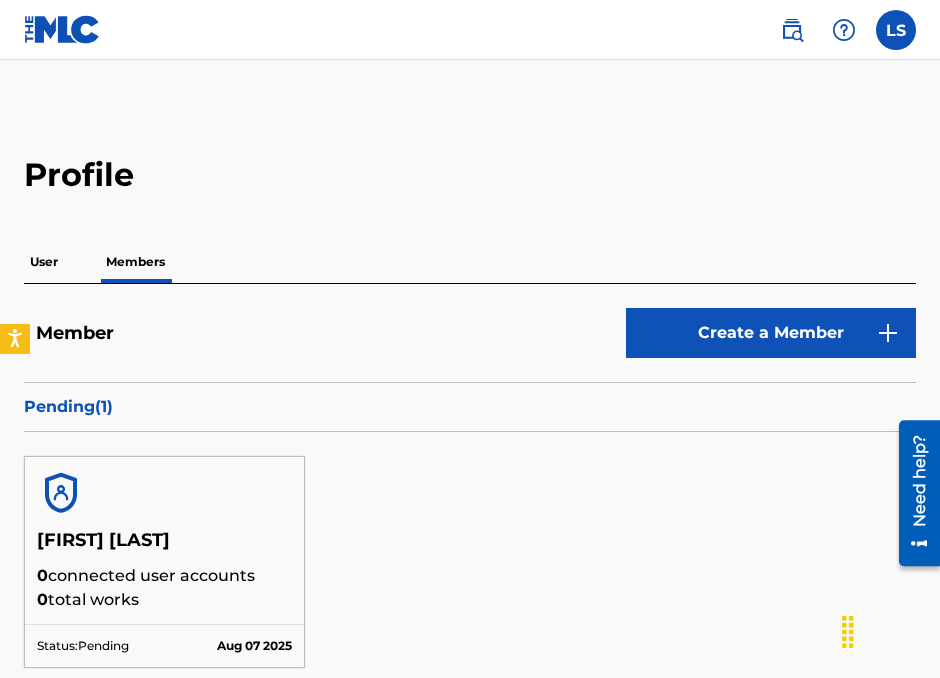 click at bounding box center [896, 30] 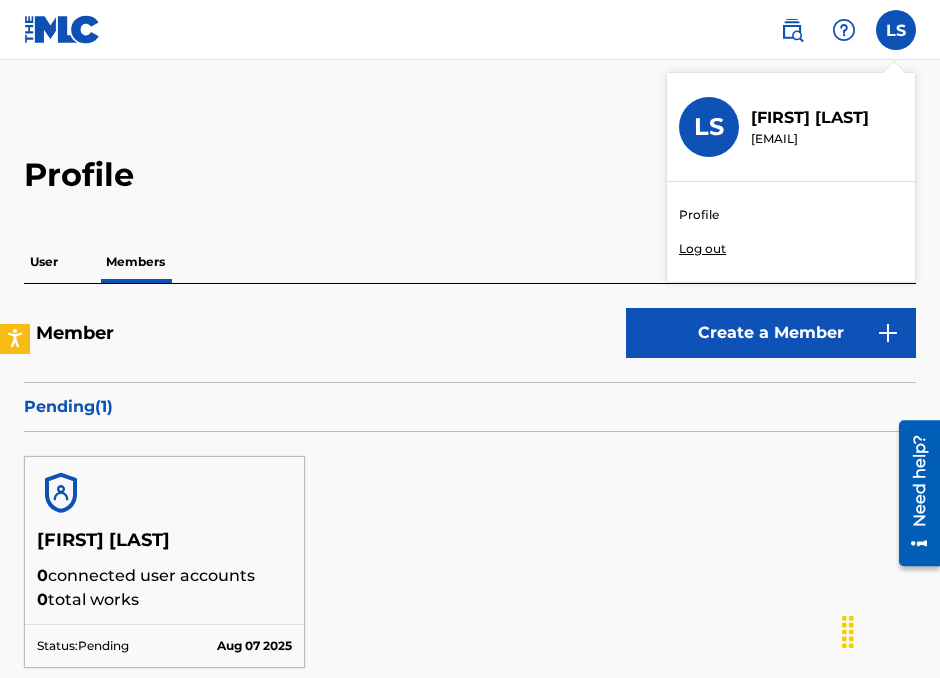 click on "LS" at bounding box center [709, 127] 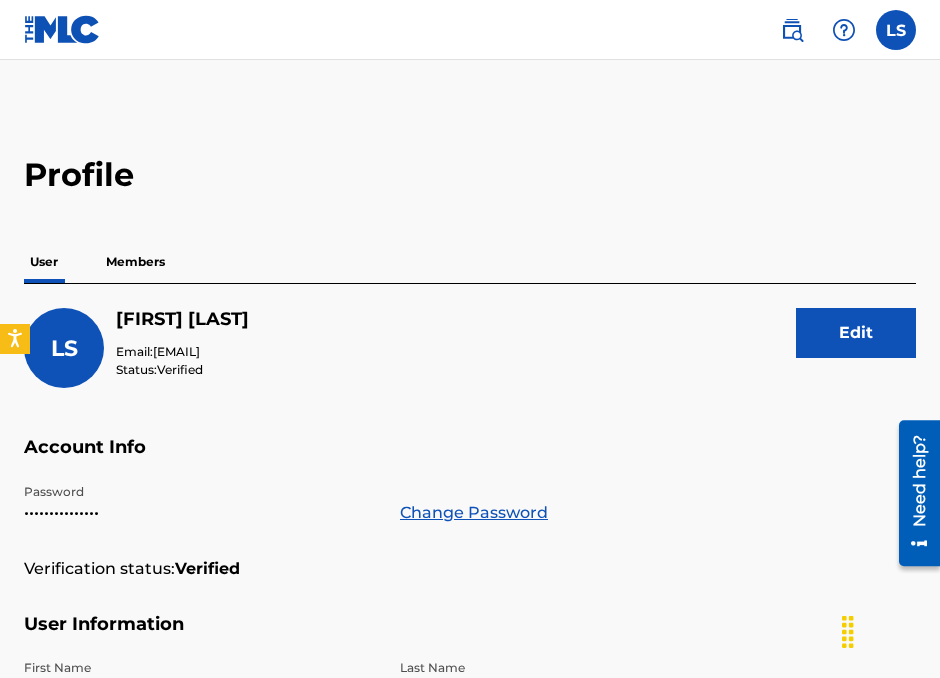 scroll, scrollTop: 0, scrollLeft: 0, axis: both 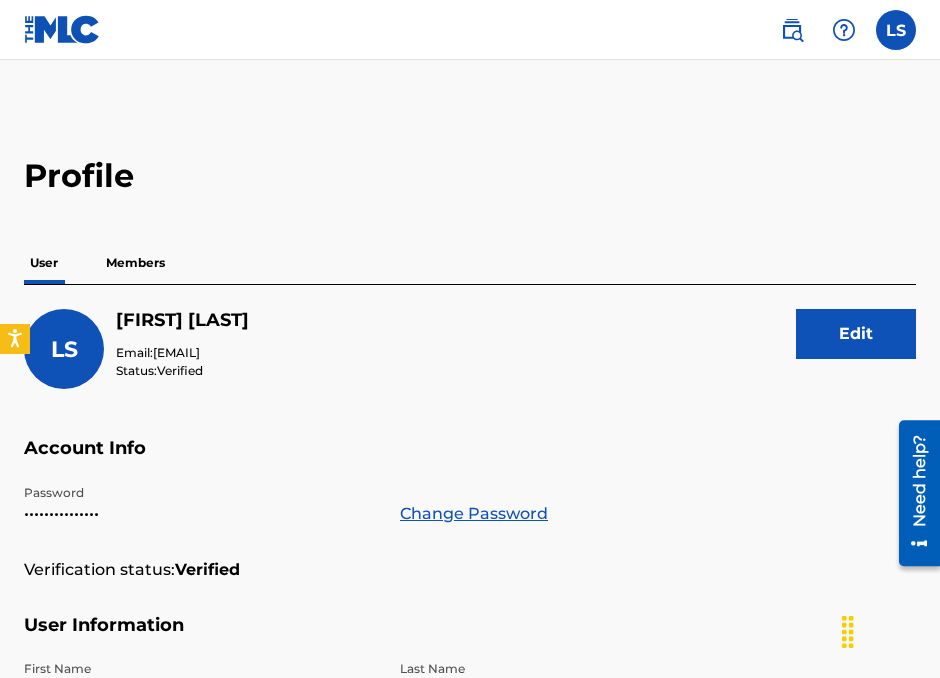 click on "Edit" at bounding box center (856, 334) 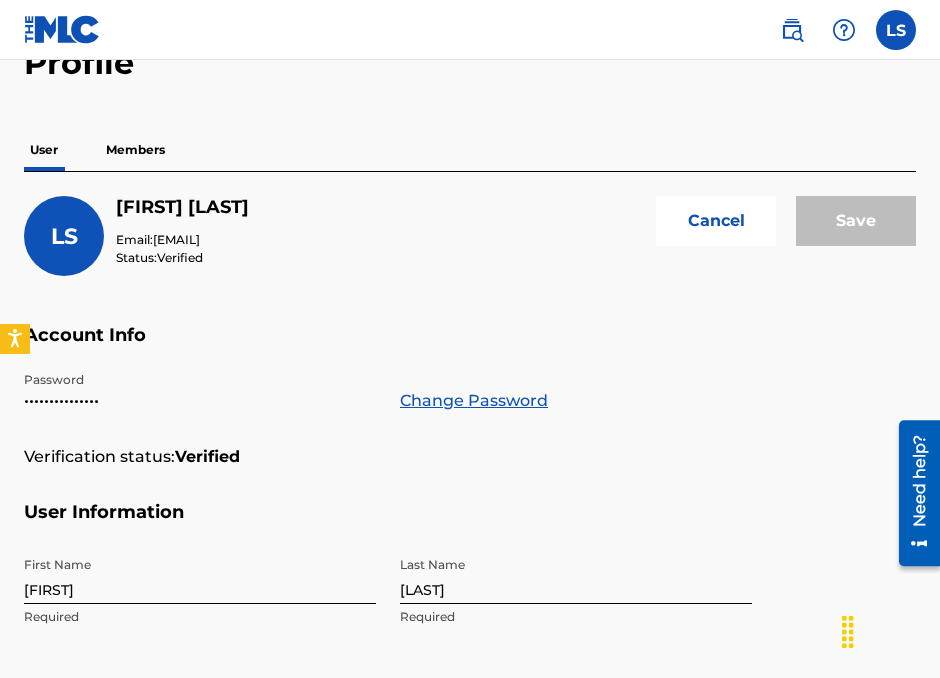 scroll, scrollTop: 128, scrollLeft: 0, axis: vertical 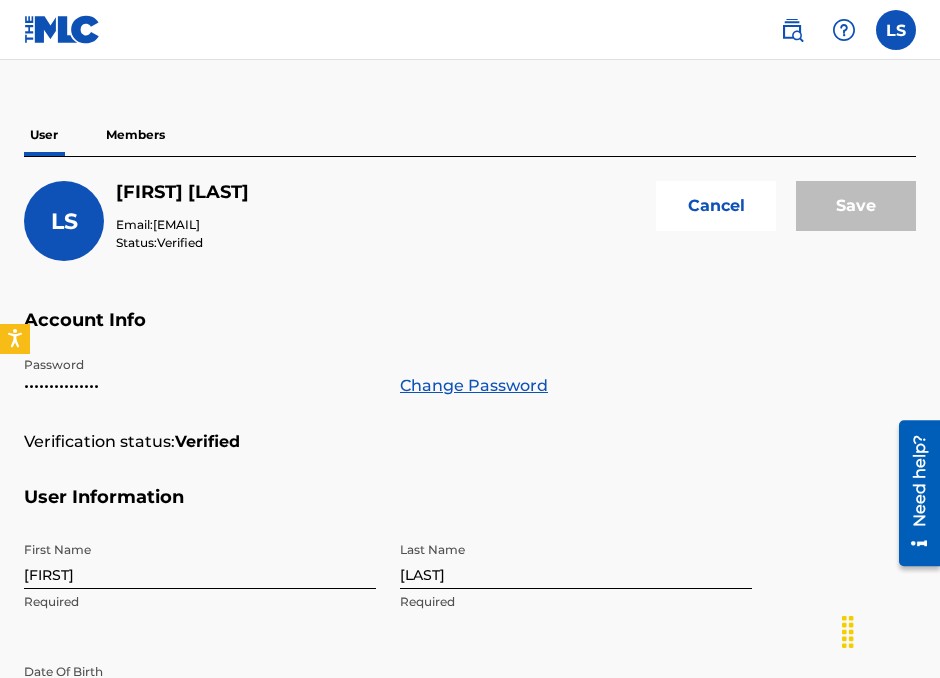 click on "LS" at bounding box center [64, 221] 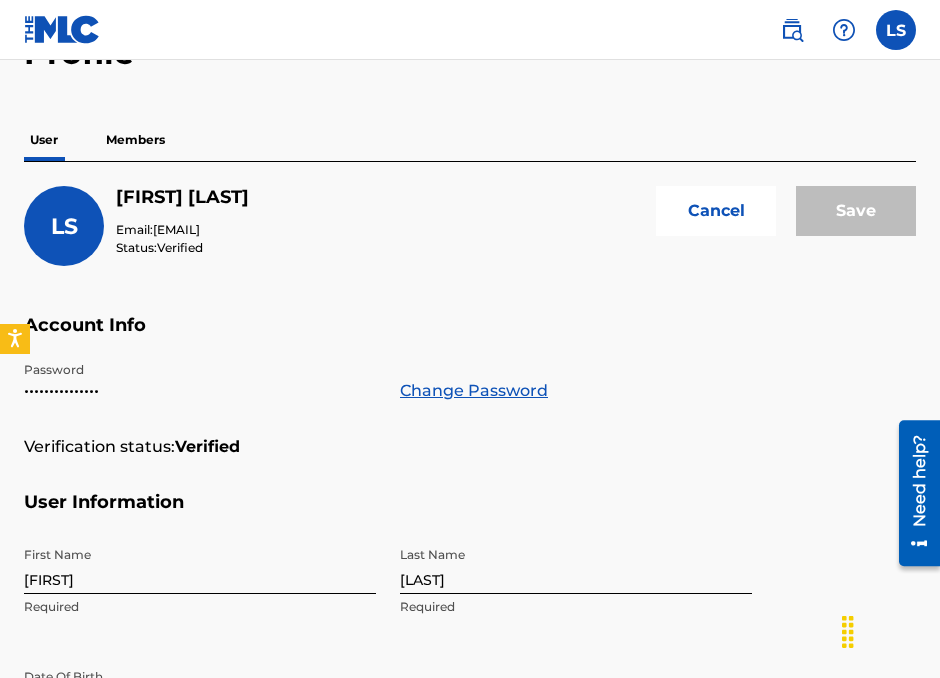 click on "Members" at bounding box center [135, 140] 